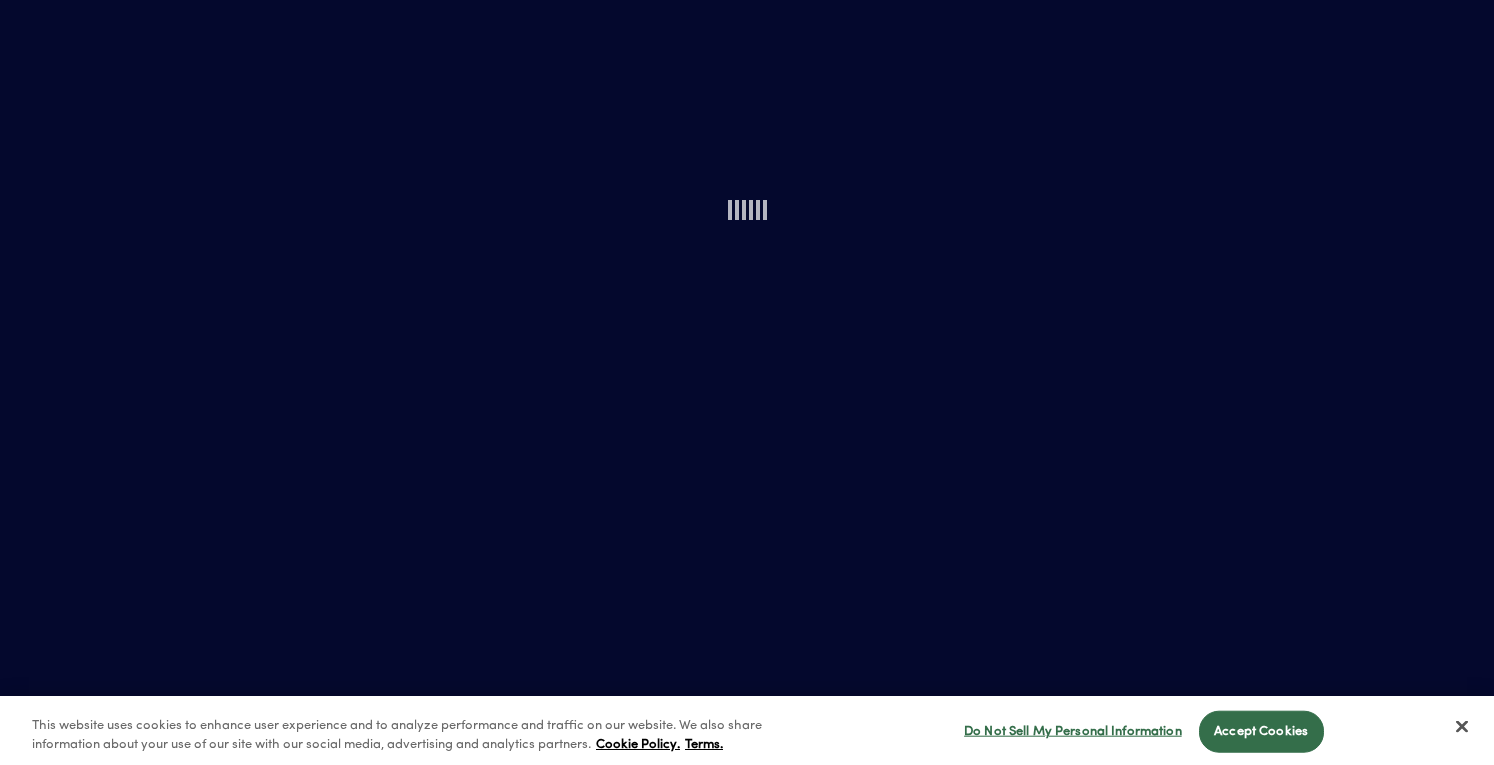 scroll, scrollTop: 0, scrollLeft: 0, axis: both 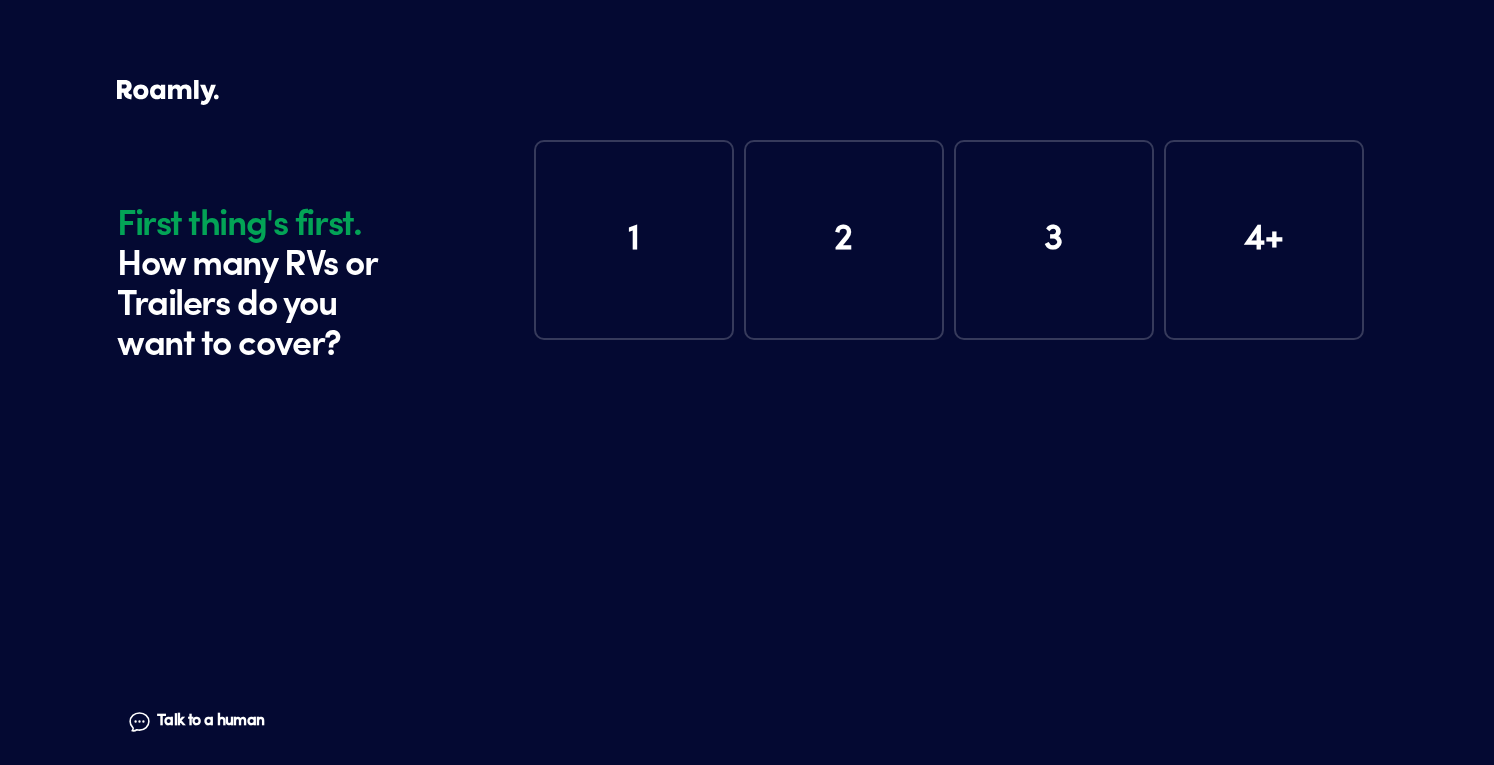 click on "1" at bounding box center (634, 240) 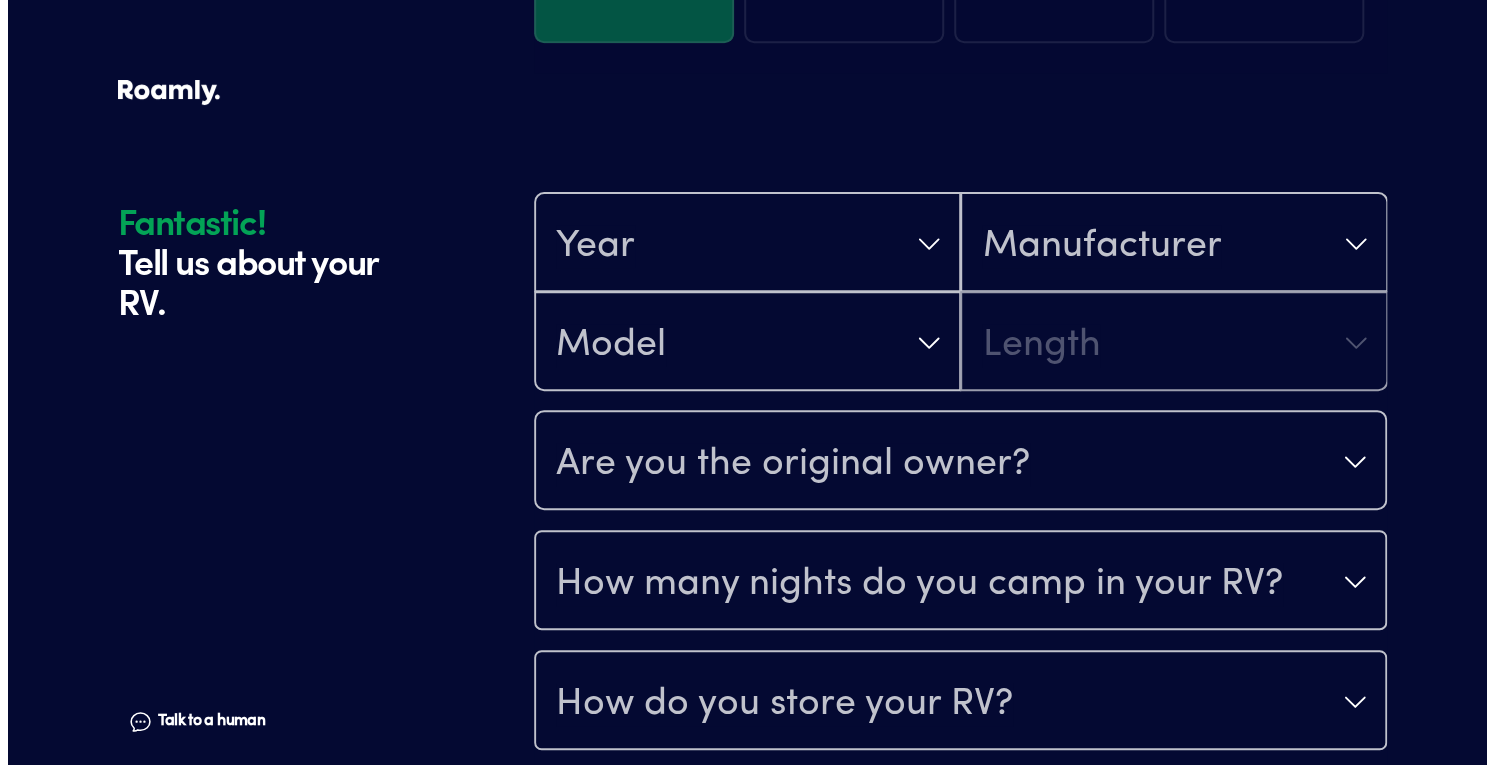 scroll, scrollTop: 390, scrollLeft: 0, axis: vertical 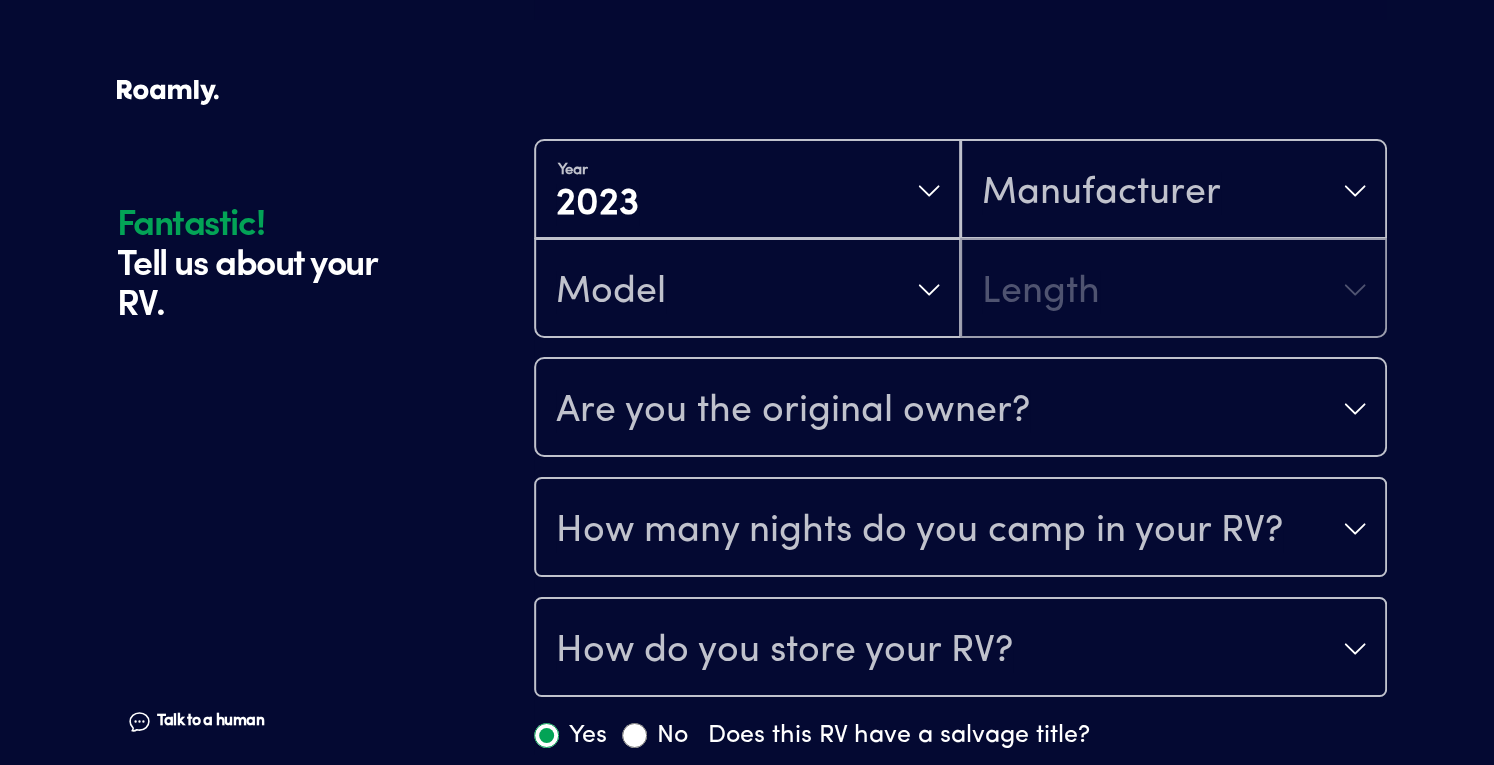 drag, startPoint x: 629, startPoint y: 546, endPoint x: 1144, endPoint y: 203, distance: 618.7681 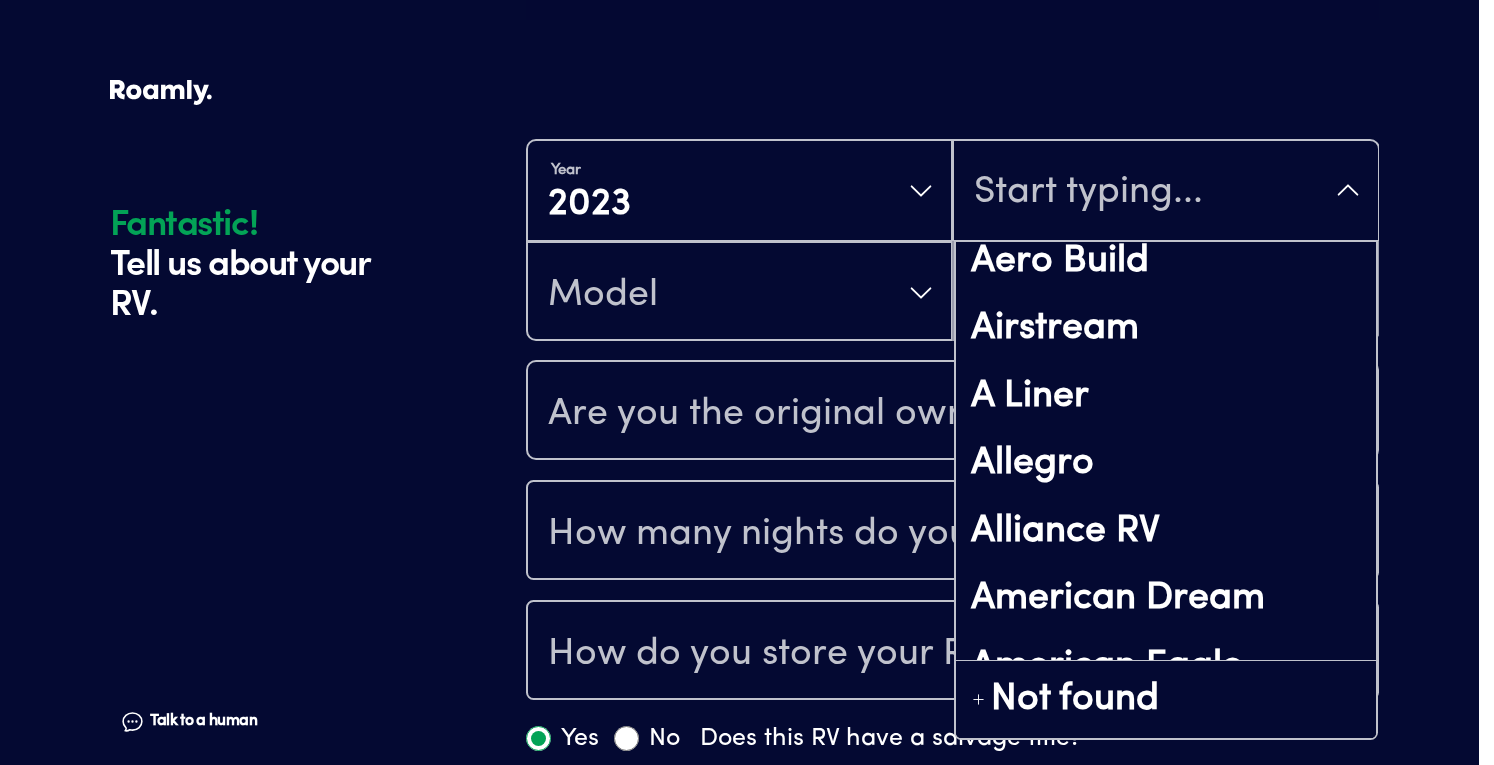 scroll, scrollTop: 0, scrollLeft: 0, axis: both 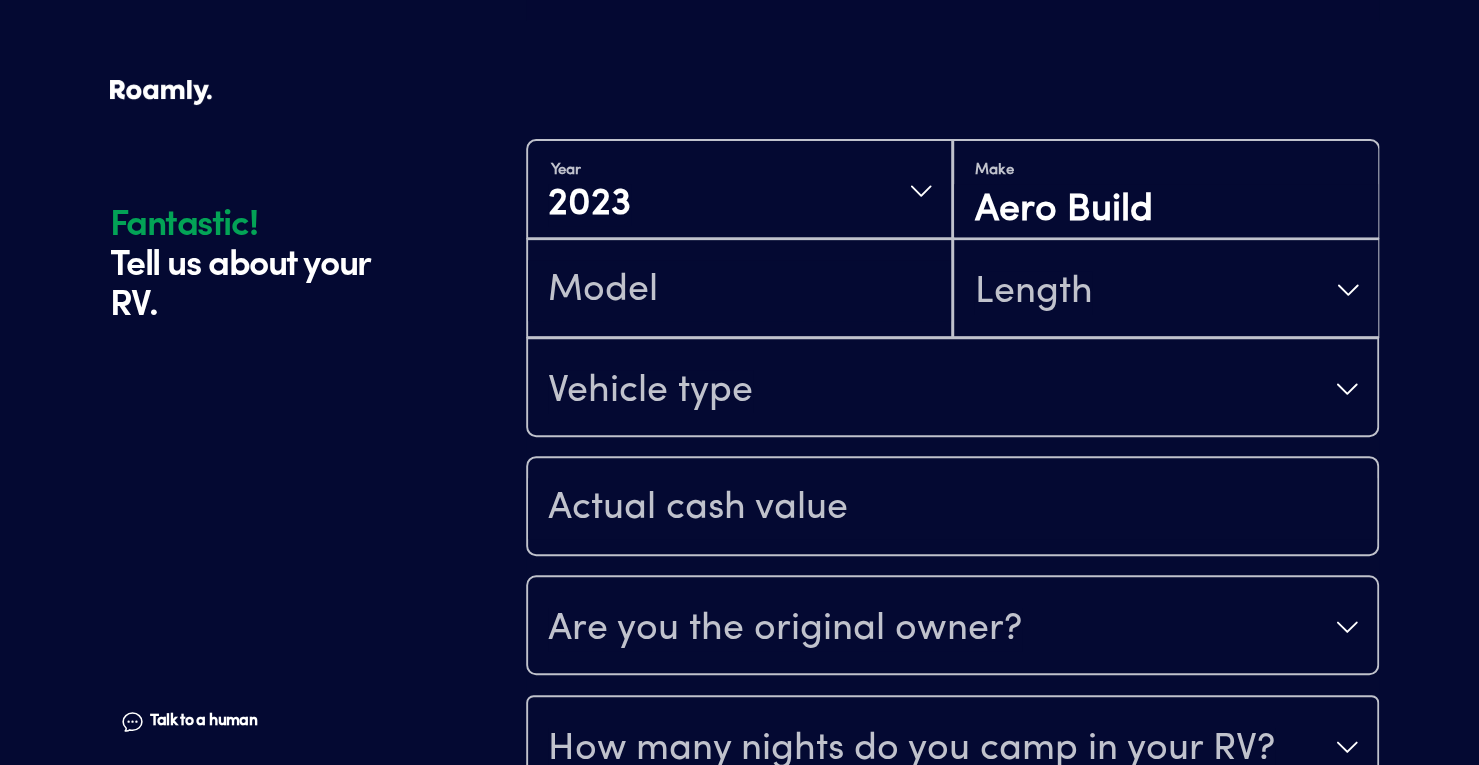click at bounding box center [739, 290] 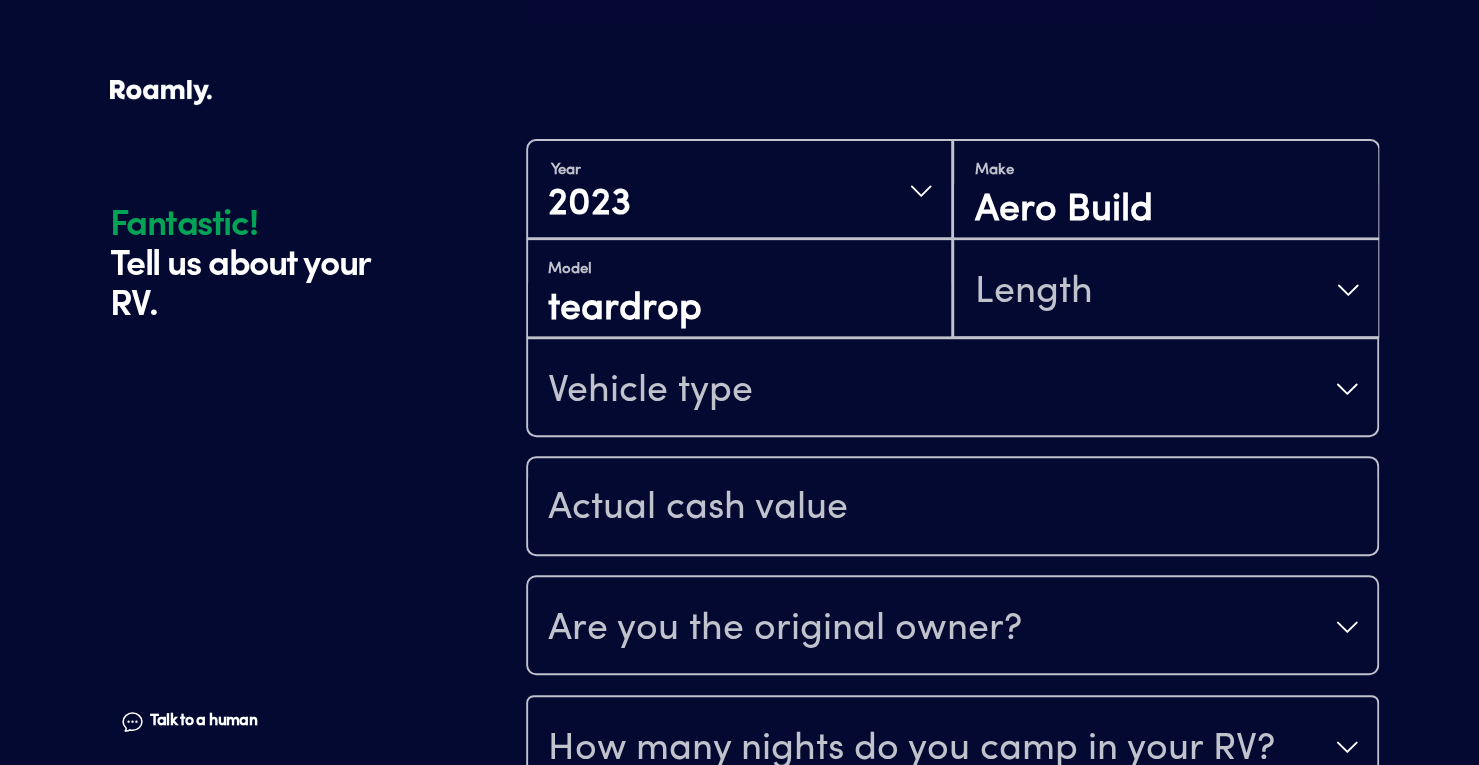 type on "teardrop" 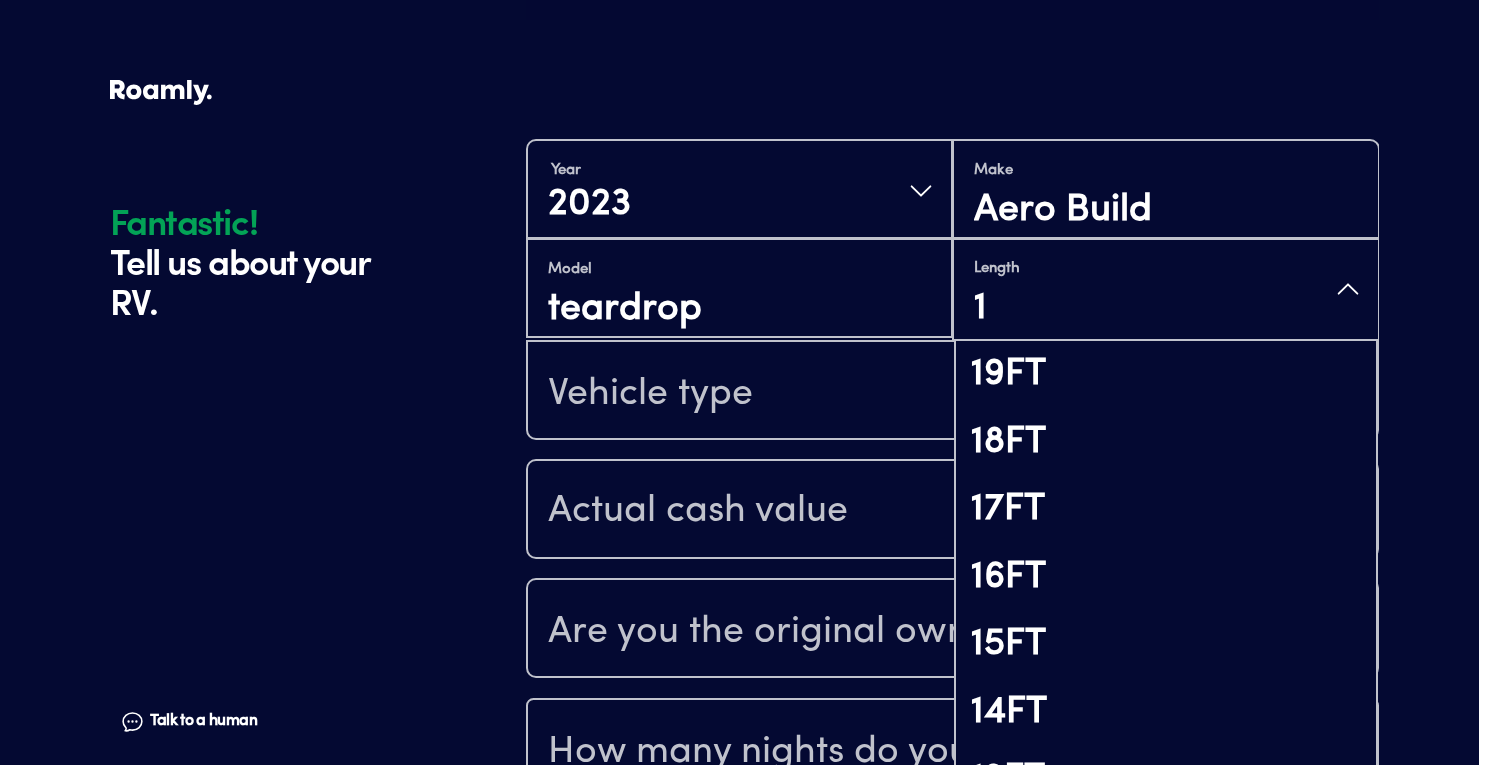 type on "15" 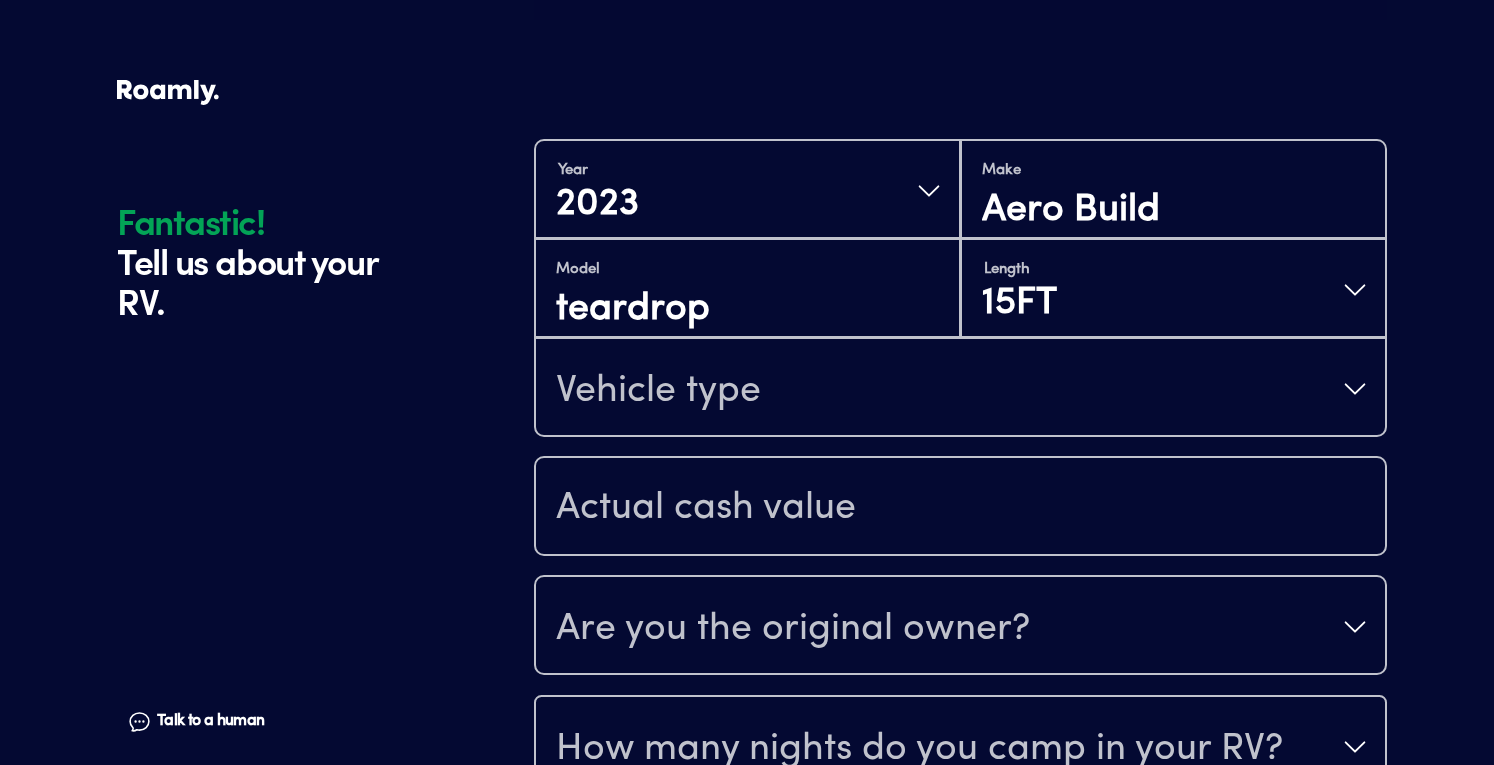 click on "Vehicle type" at bounding box center [960, 389] 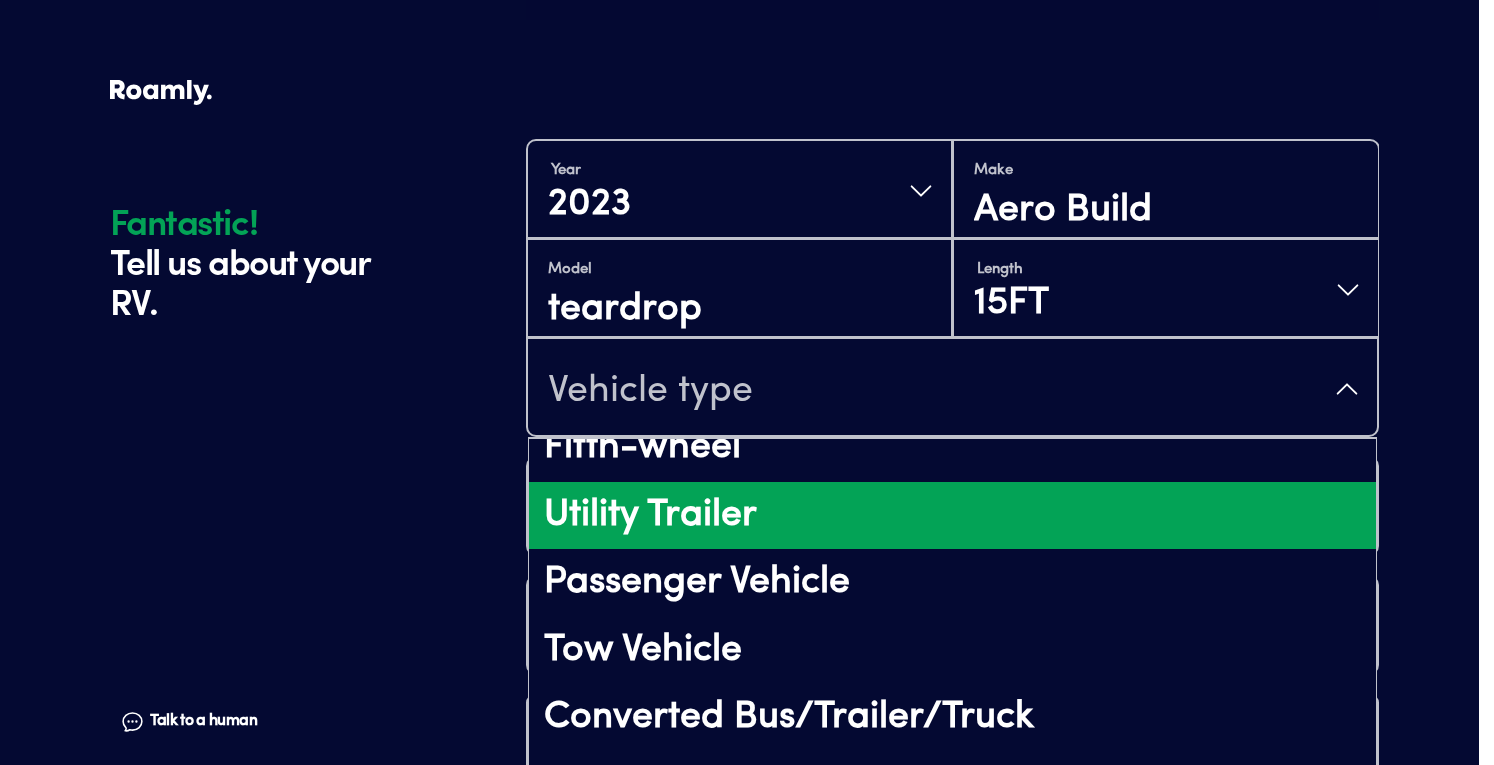scroll, scrollTop: 447, scrollLeft: 0, axis: vertical 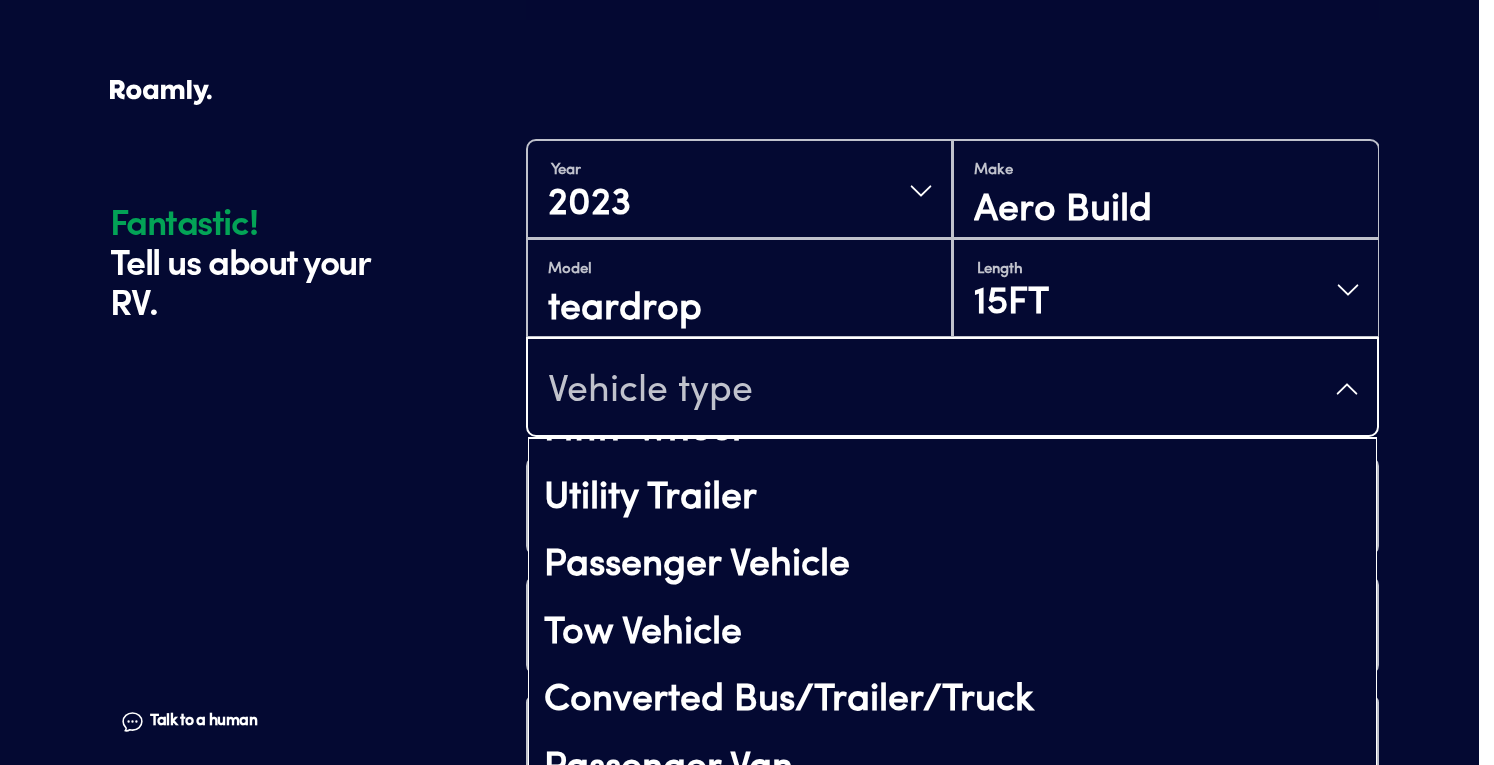 drag, startPoint x: 1492, startPoint y: 417, endPoint x: 1389, endPoint y: 503, distance: 134.18271 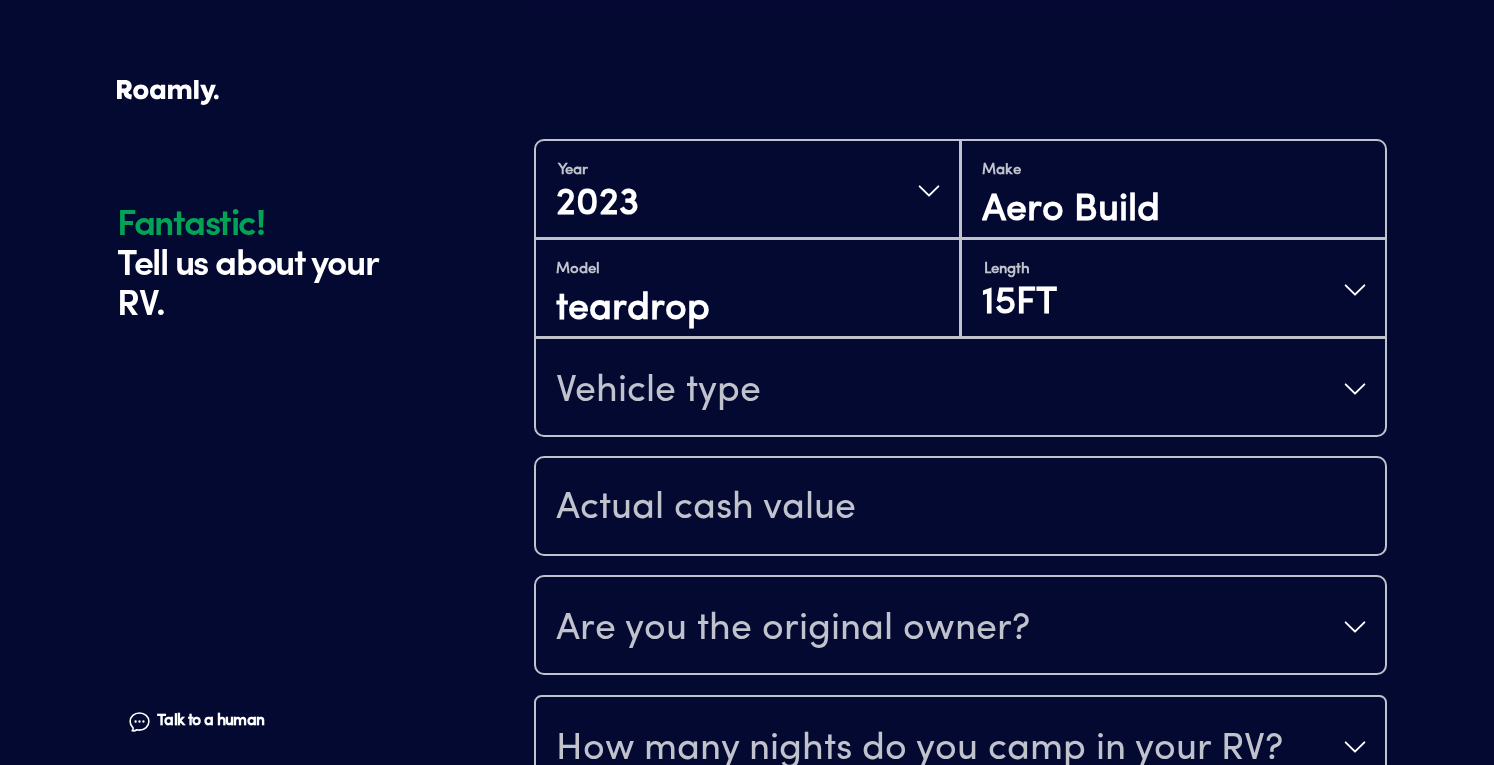 click on "Vehicle type" at bounding box center [960, 389] 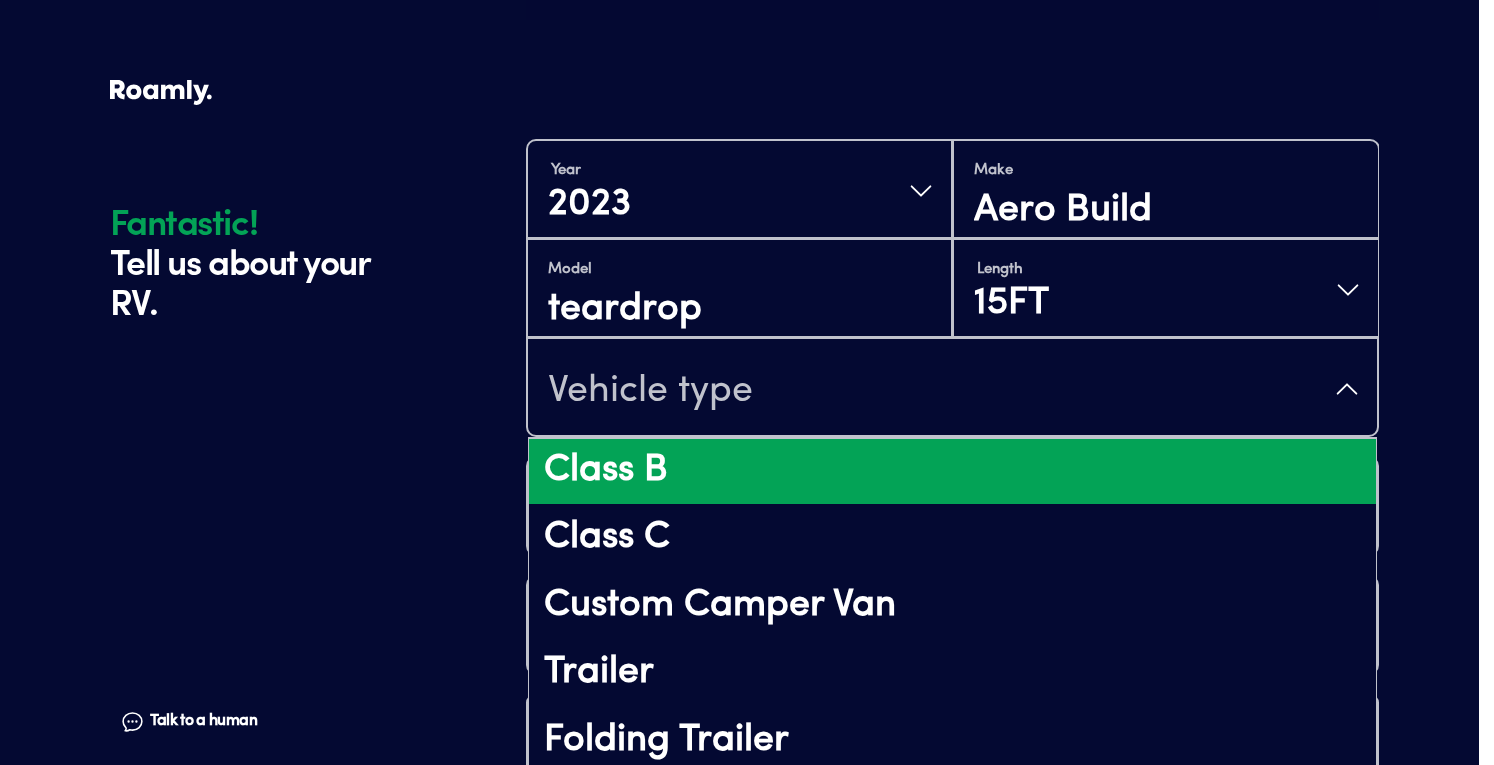 scroll, scrollTop: 100, scrollLeft: 0, axis: vertical 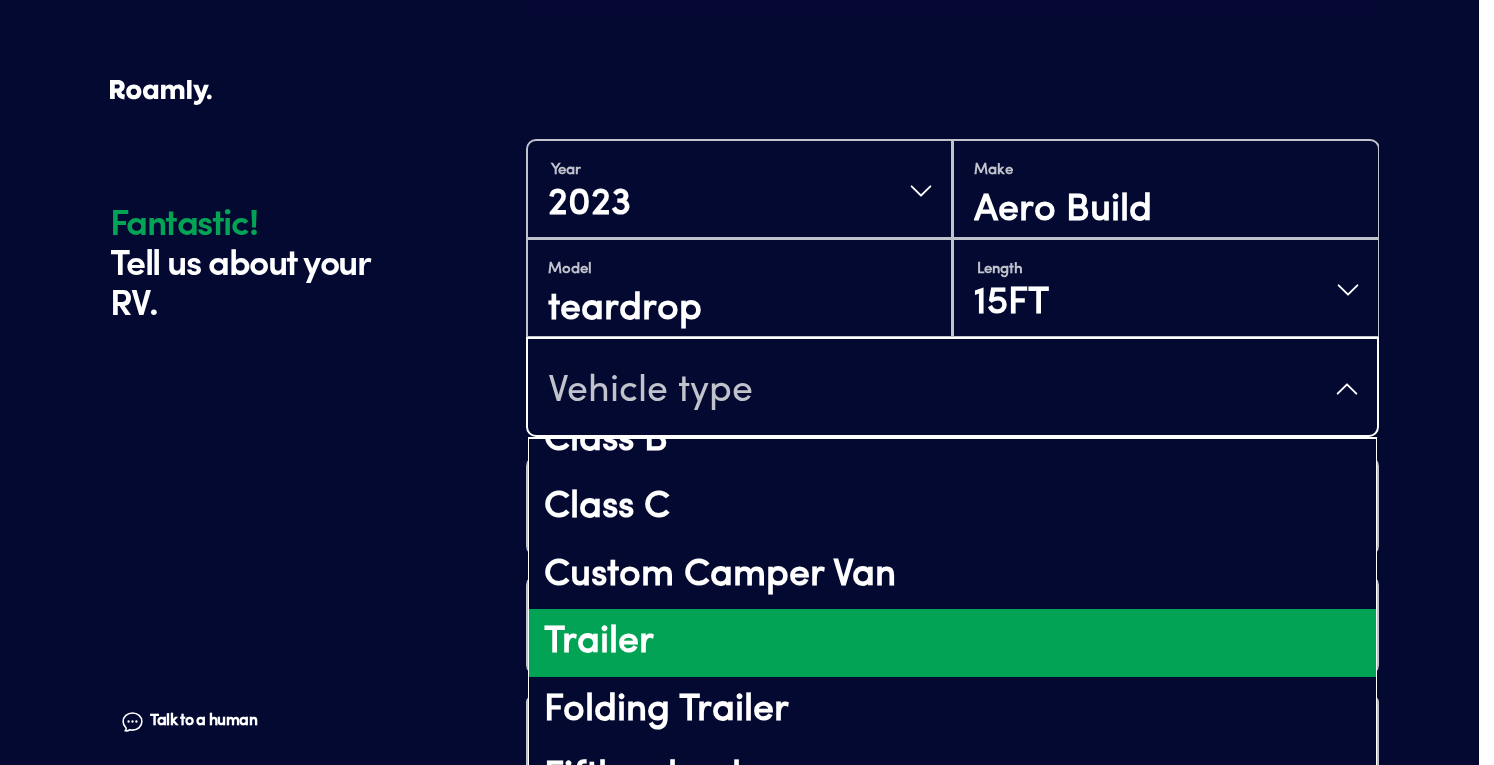 click on "Trailer" at bounding box center [952, 643] 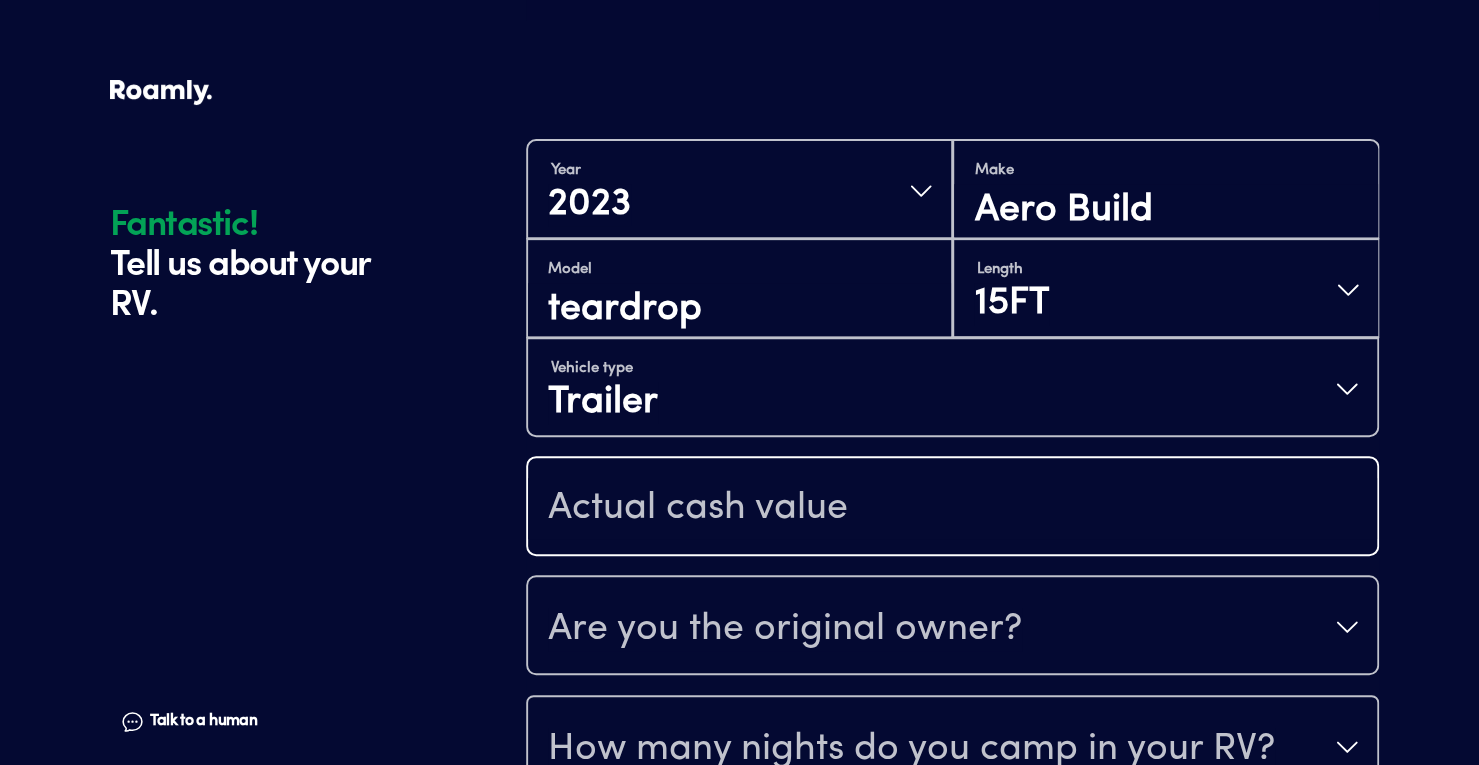 click at bounding box center (952, 508) 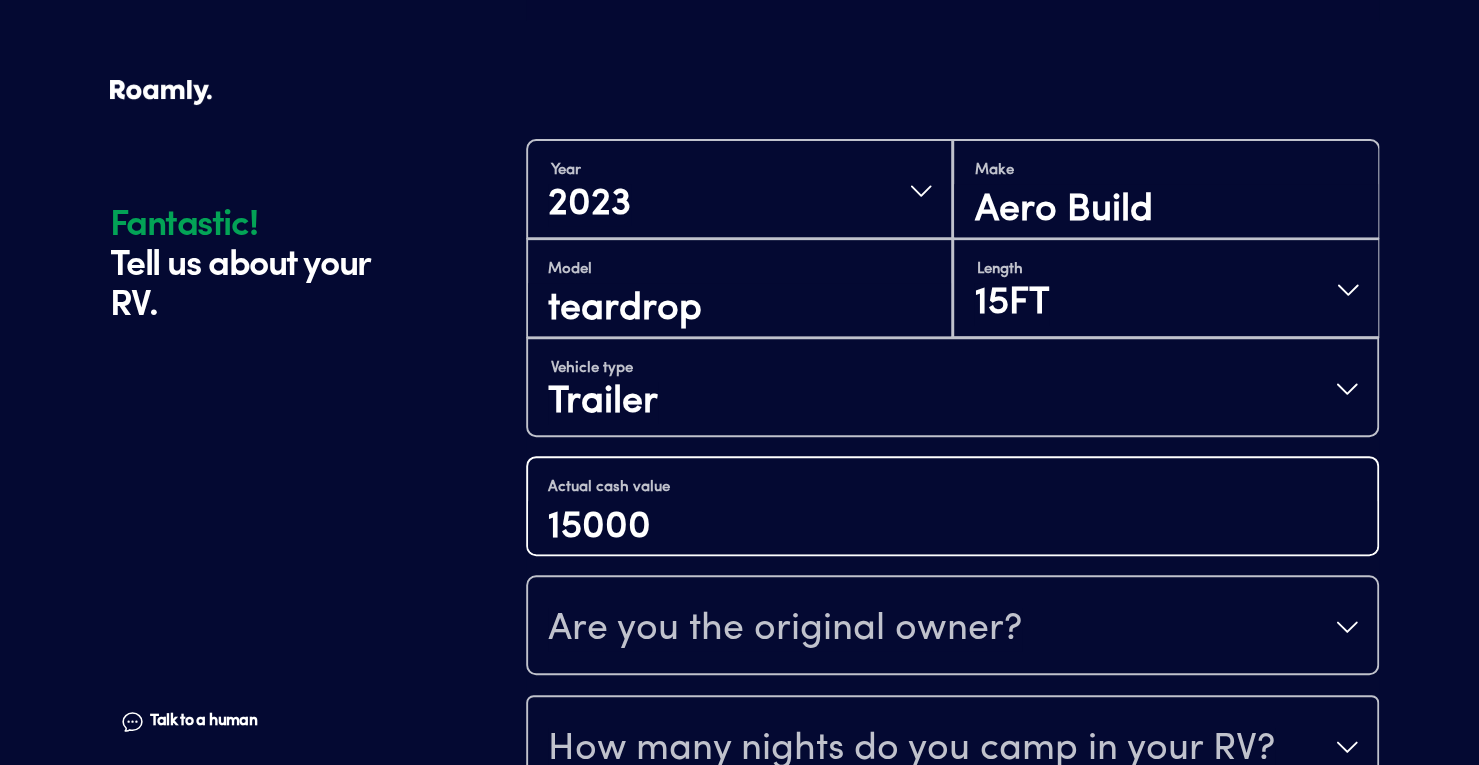 type on "15000" 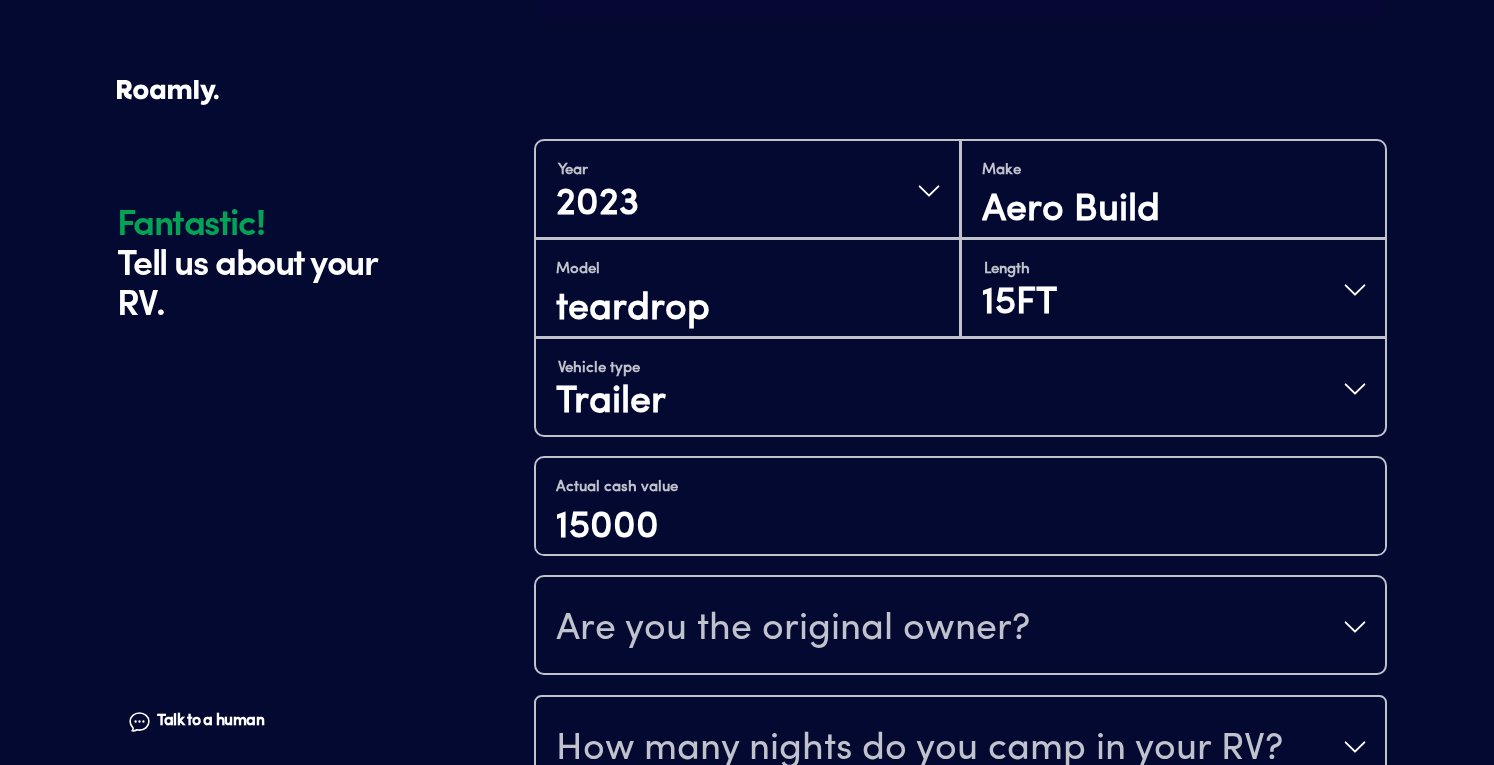 click on "Are you the original owner?" at bounding box center (793, 629) 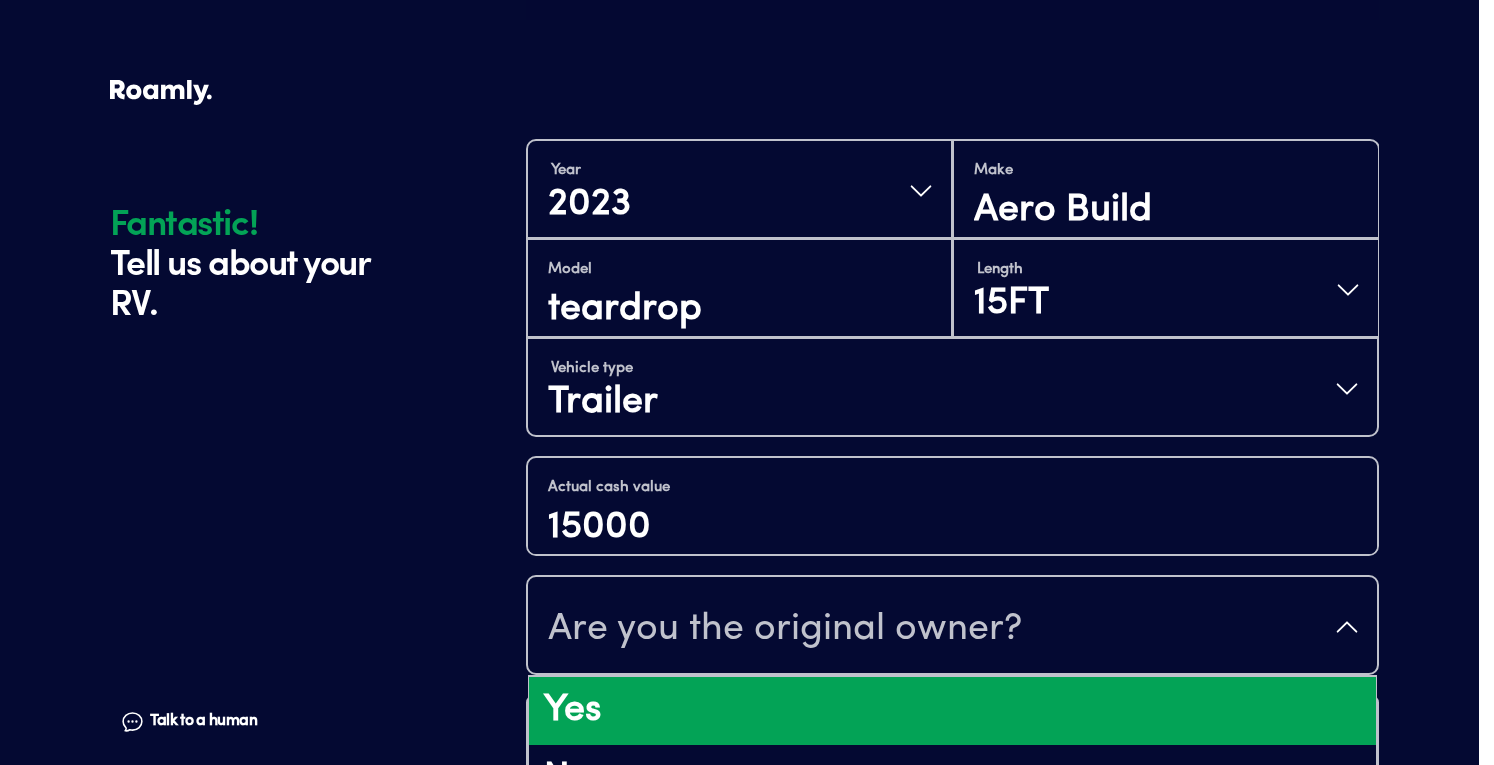 scroll, scrollTop: 436, scrollLeft: 0, axis: vertical 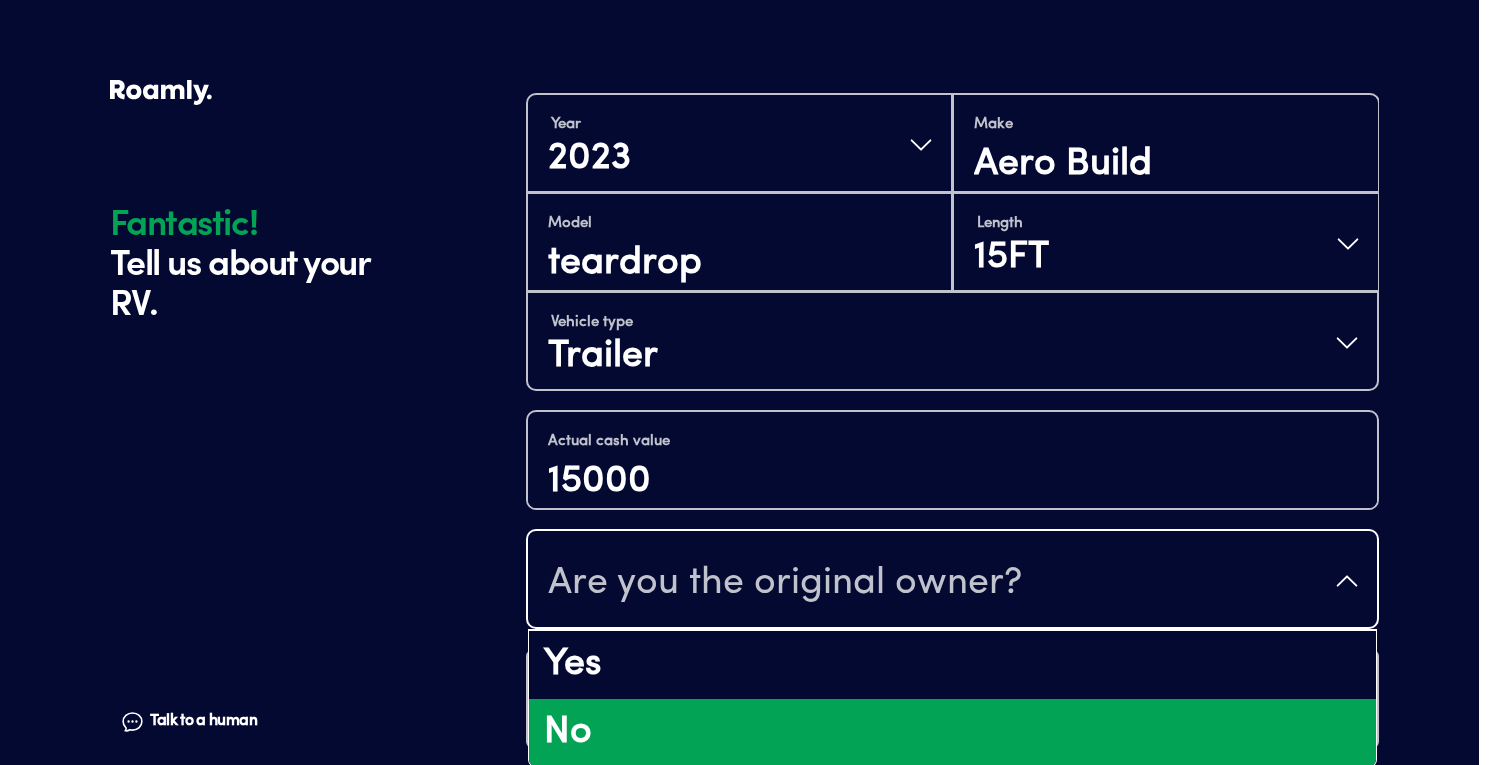 click on "No" at bounding box center [952, 733] 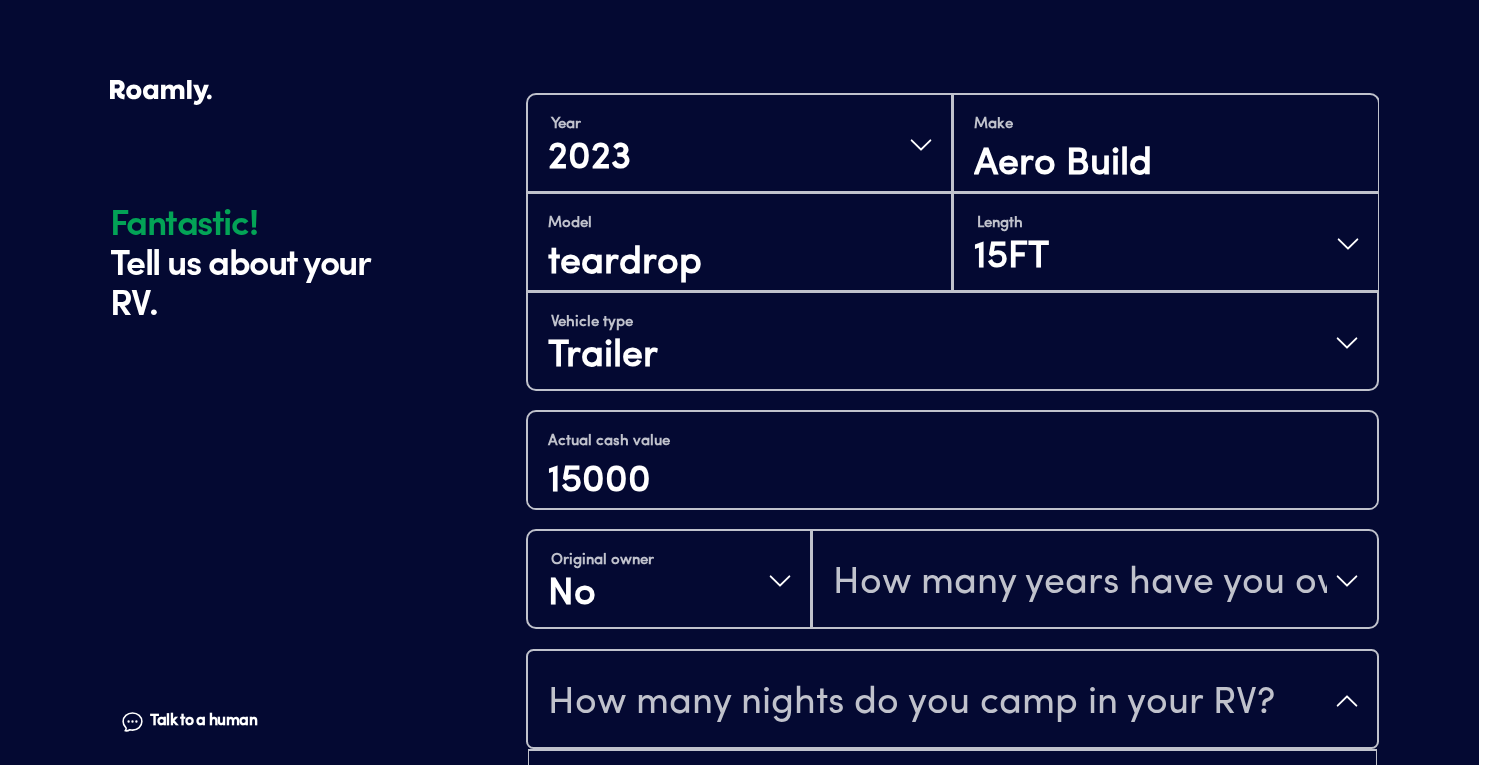 click on "How many nights do you camp in your RV?" at bounding box center (911, 703) 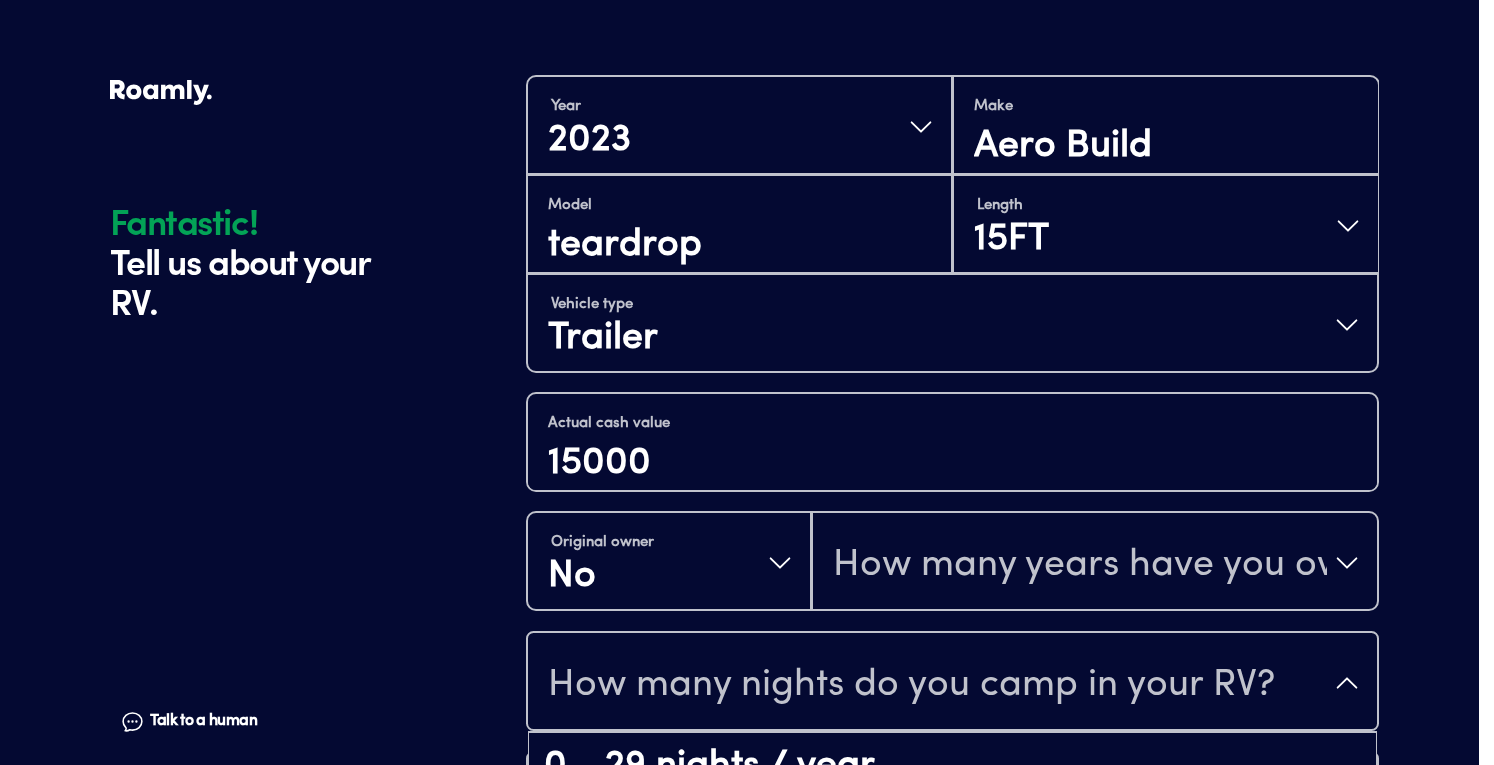 scroll, scrollTop: 40, scrollLeft: 0, axis: vertical 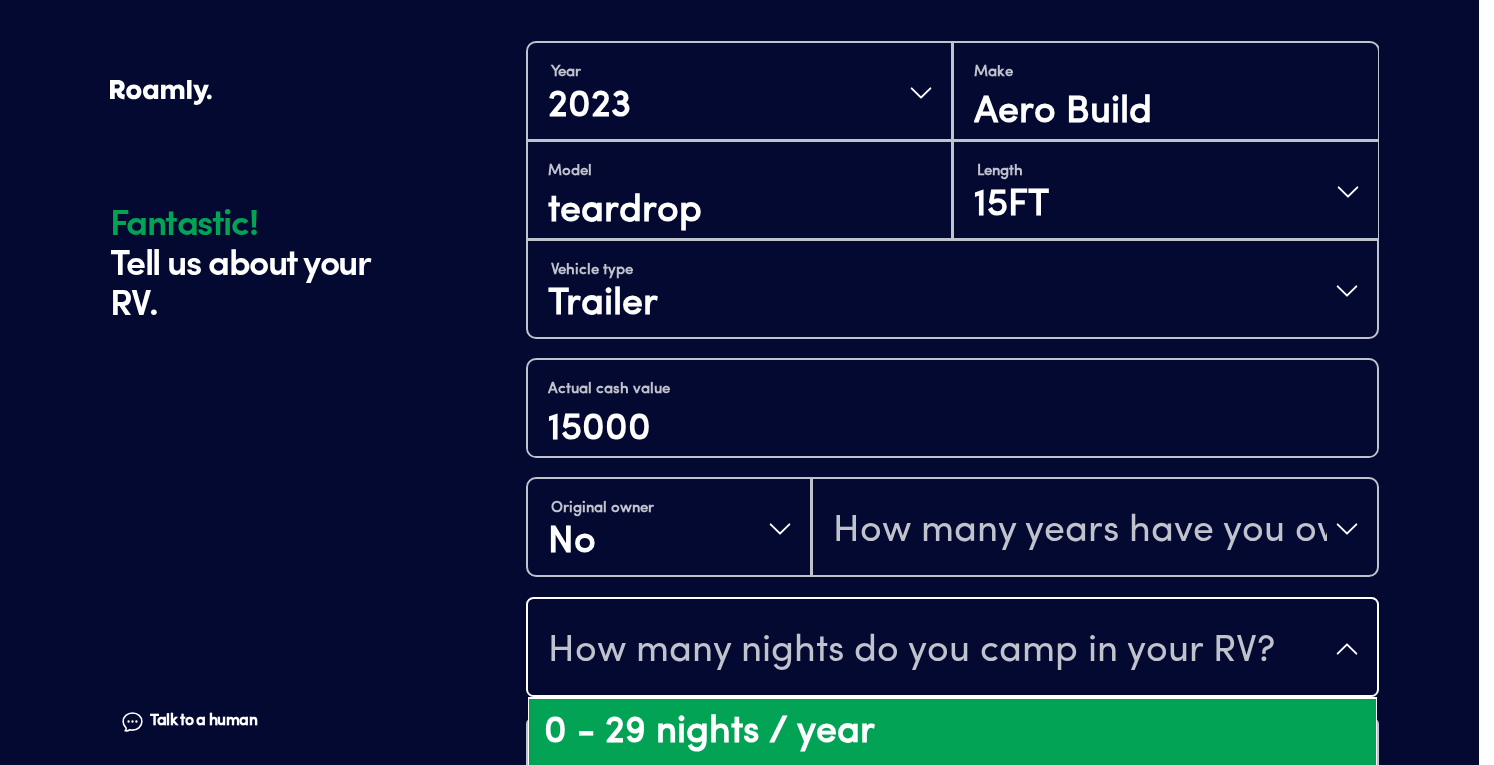 click on "0 - 29 nights / year" at bounding box center [952, 733] 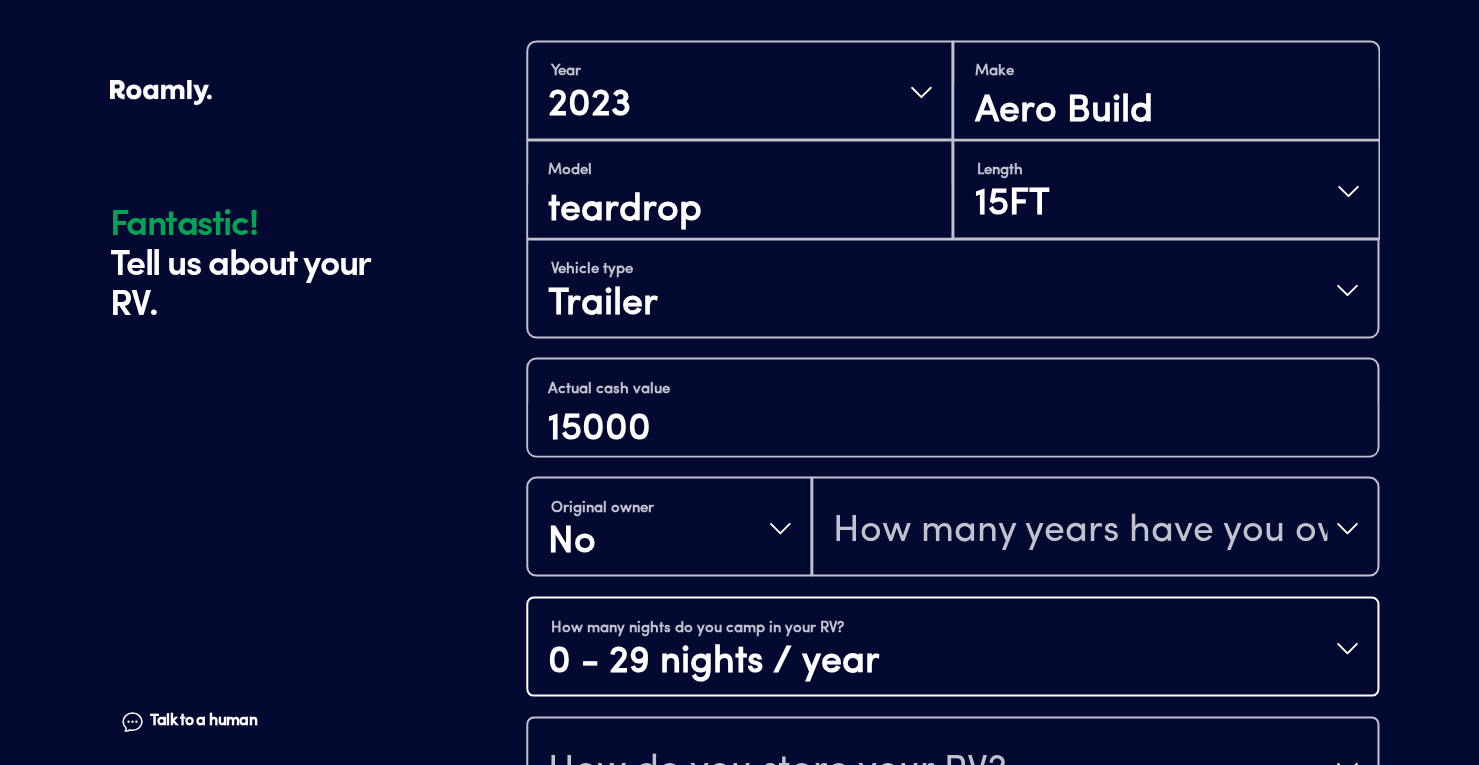 scroll, scrollTop: 0, scrollLeft: 0, axis: both 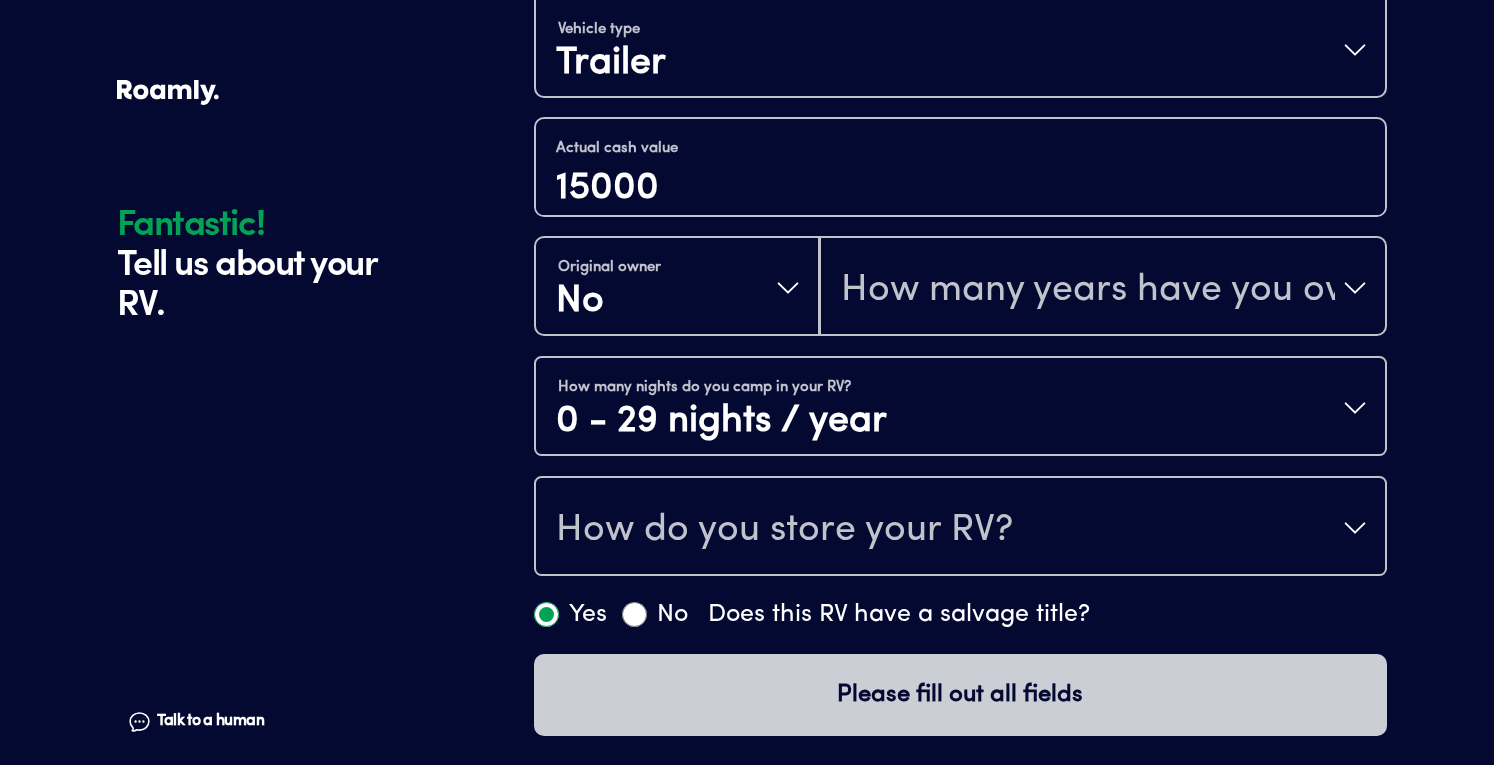 click on "How many nights do you camp in your RV? 0 - 29 nights / year" at bounding box center [960, 408] 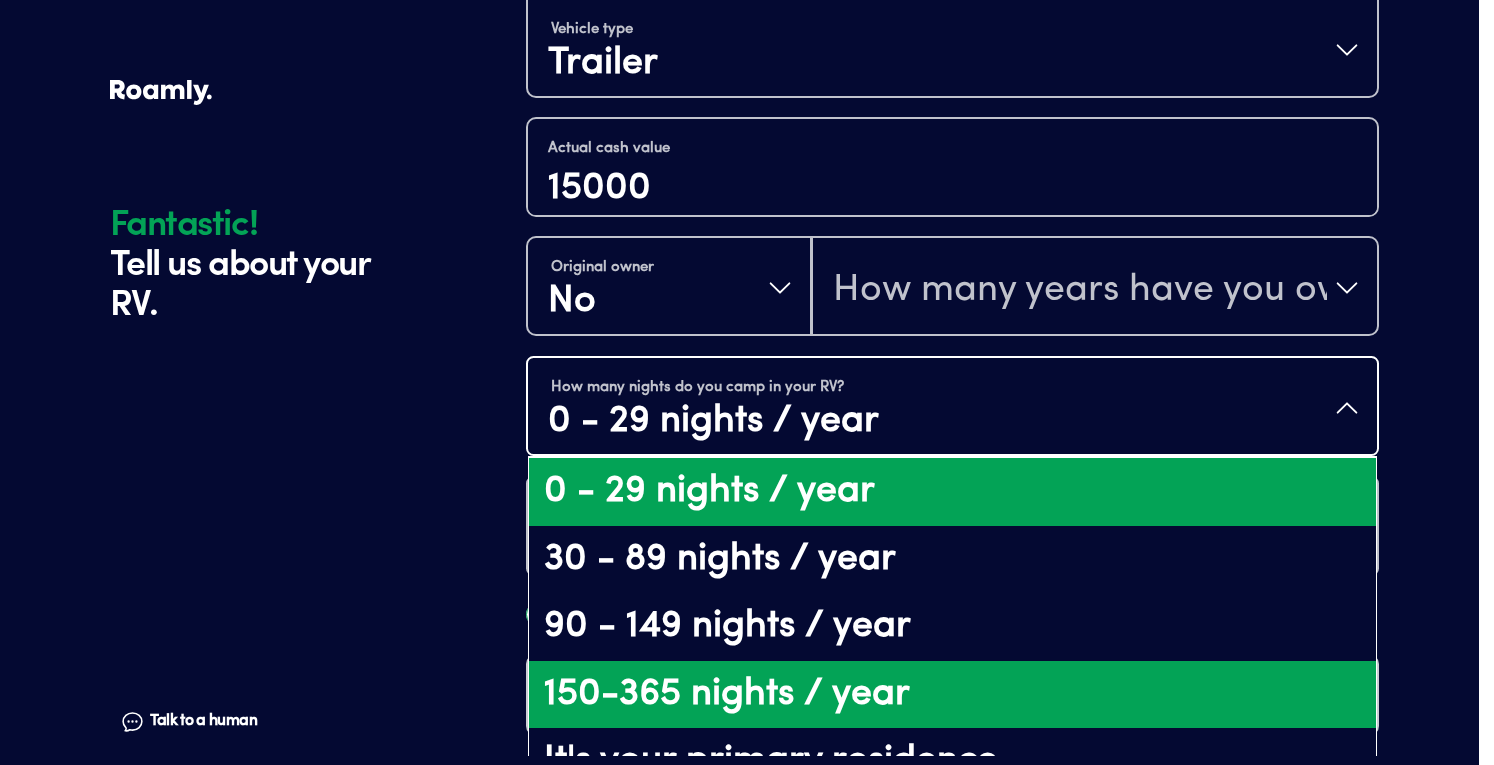 click on "150-365 nights / year" at bounding box center (952, 695) 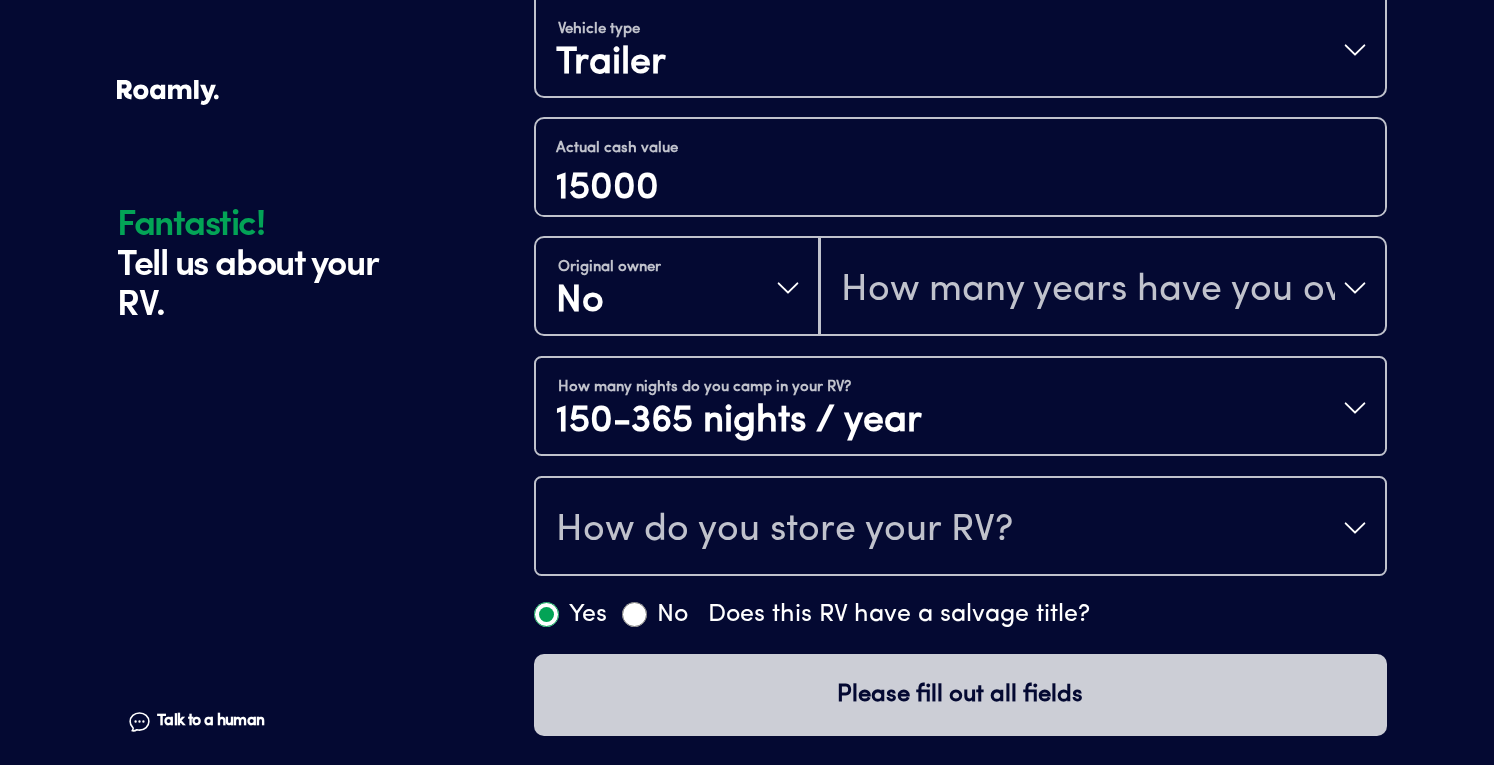 click on "How do you store your RV?" at bounding box center [784, 530] 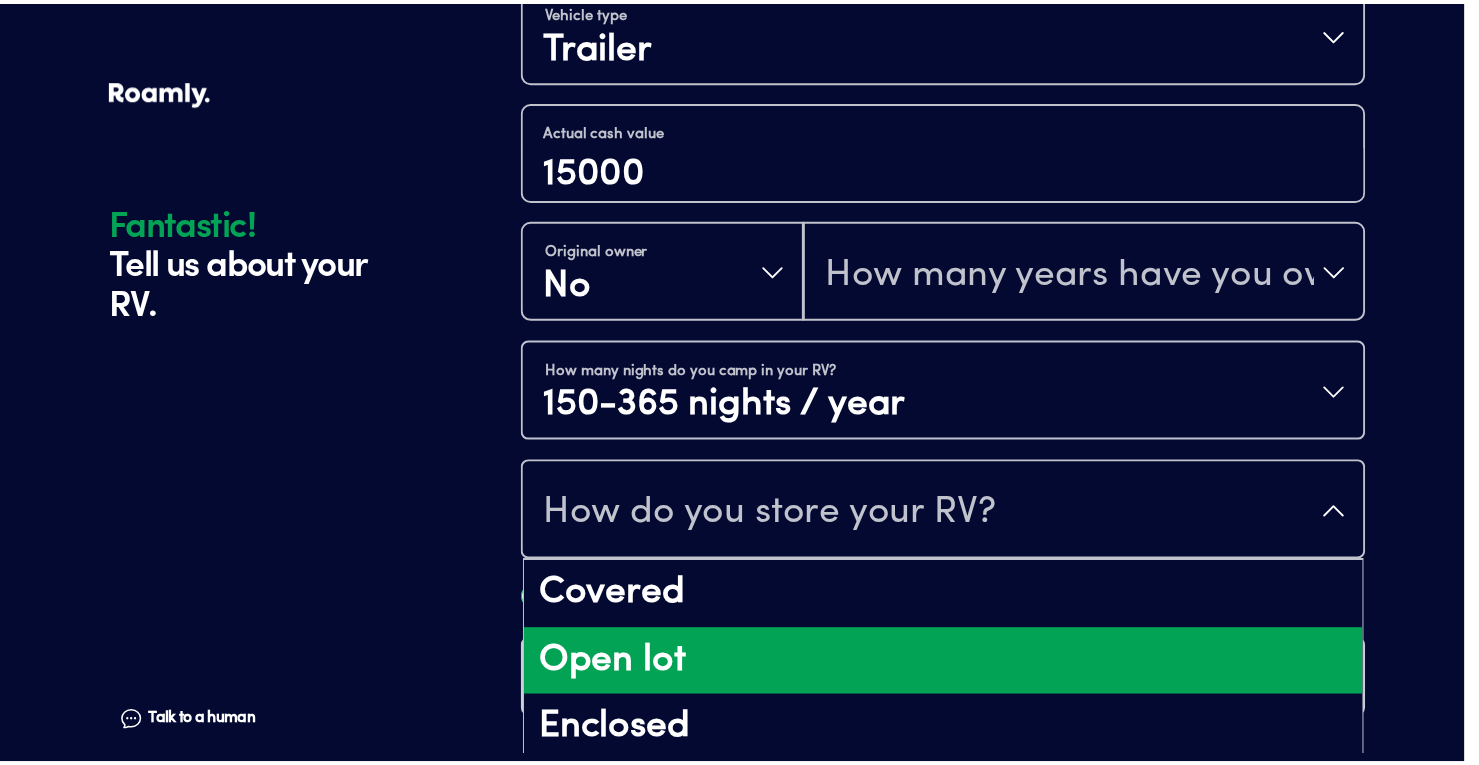 scroll, scrollTop: 25, scrollLeft: 0, axis: vertical 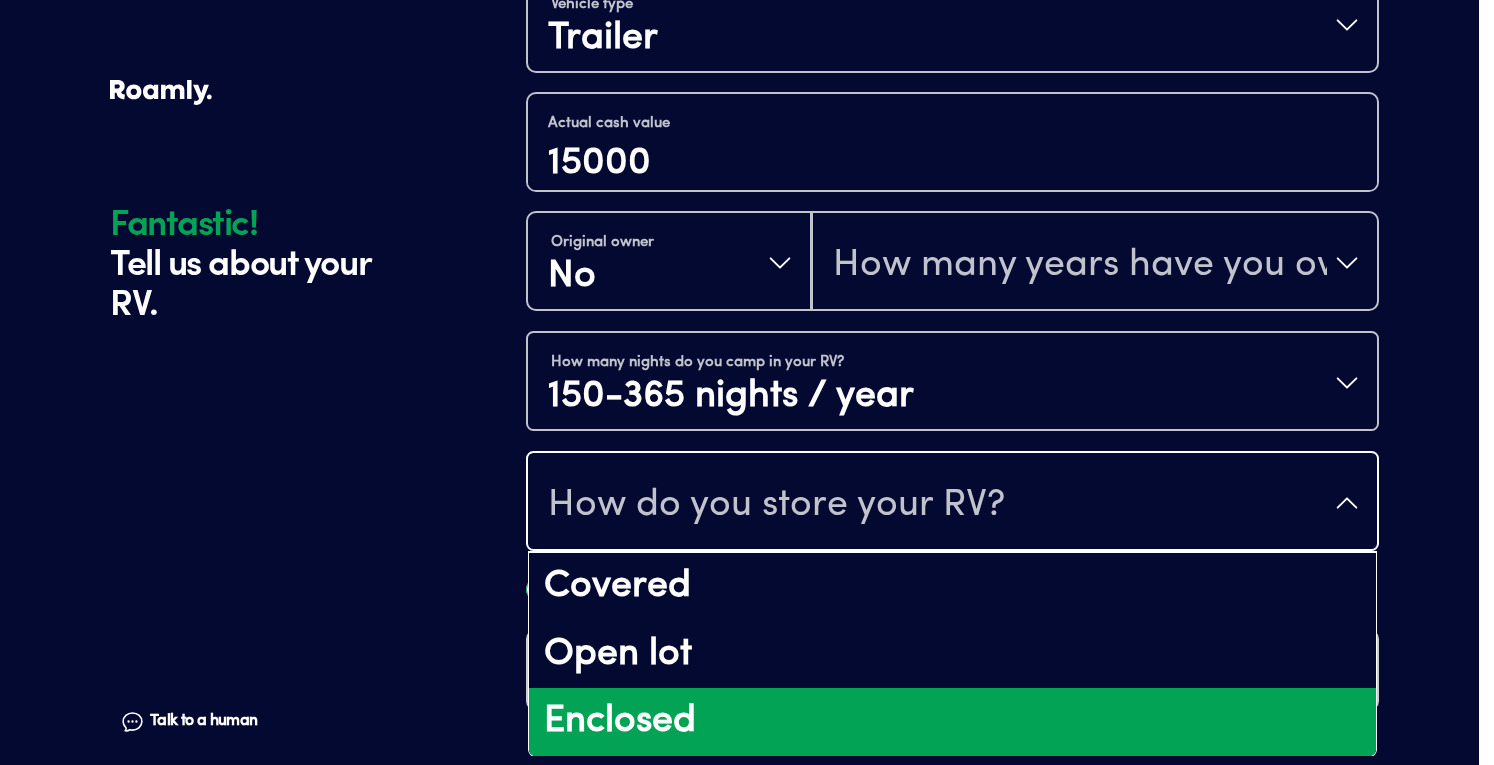 click on "Enclosed" at bounding box center (952, 722) 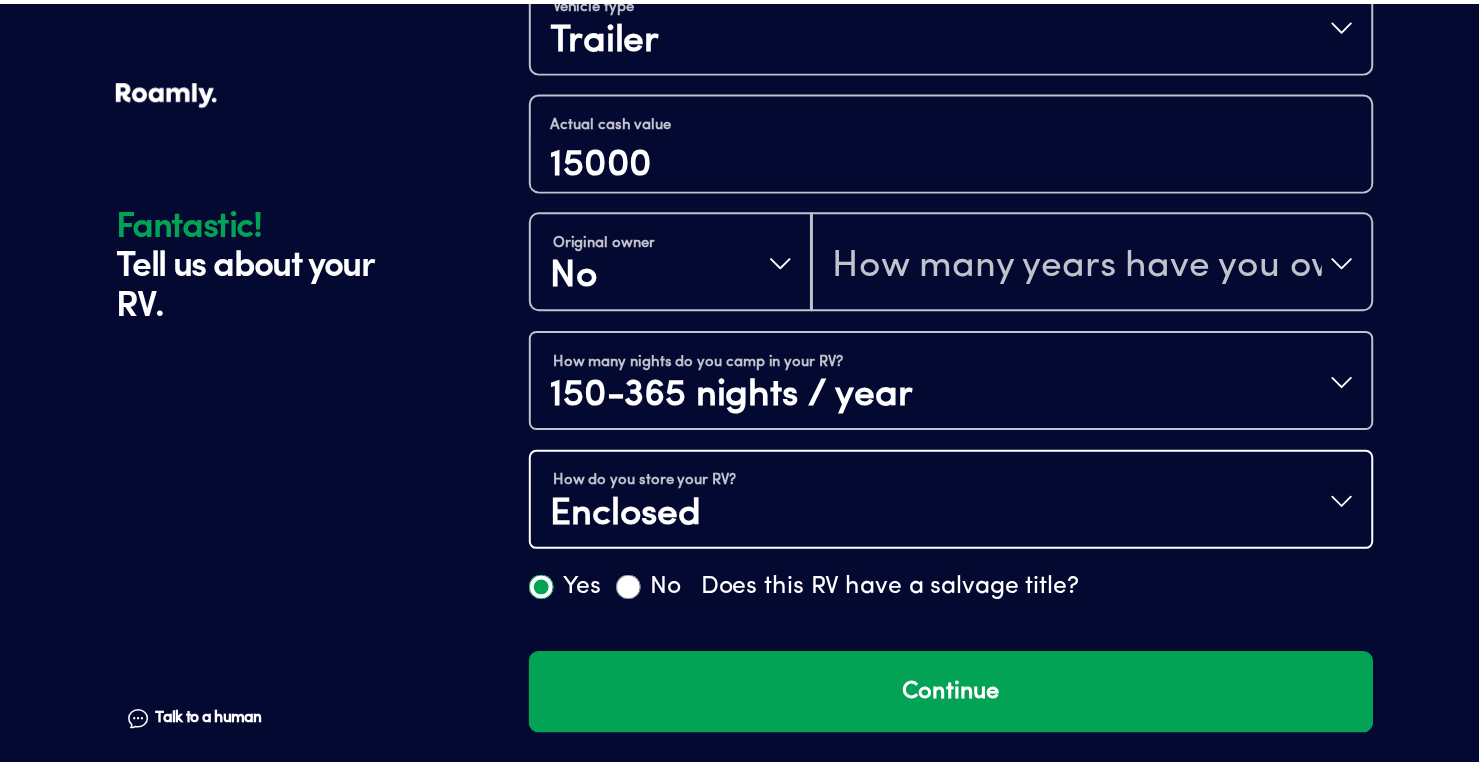 scroll, scrollTop: 0, scrollLeft: 0, axis: both 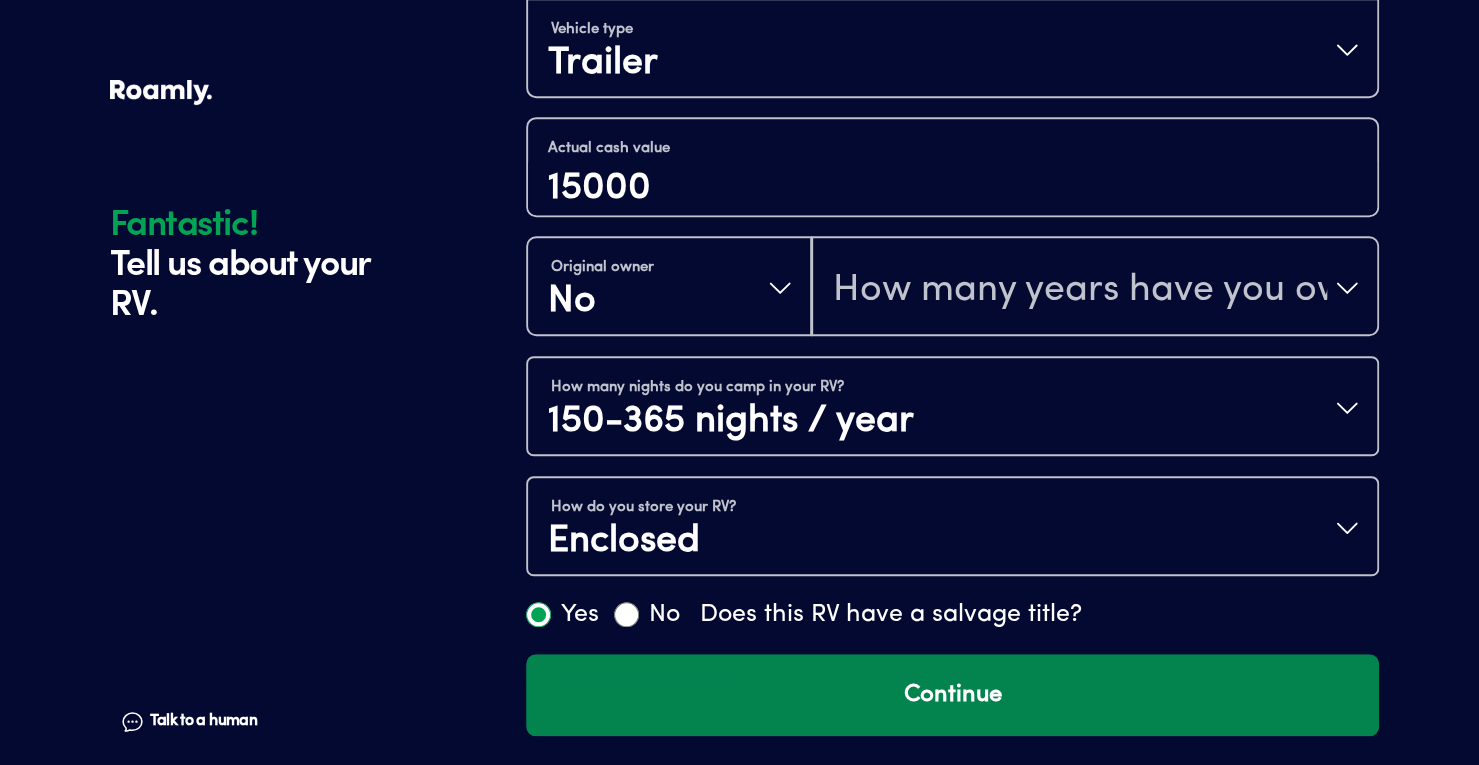 click on "Continue" at bounding box center (952, 695) 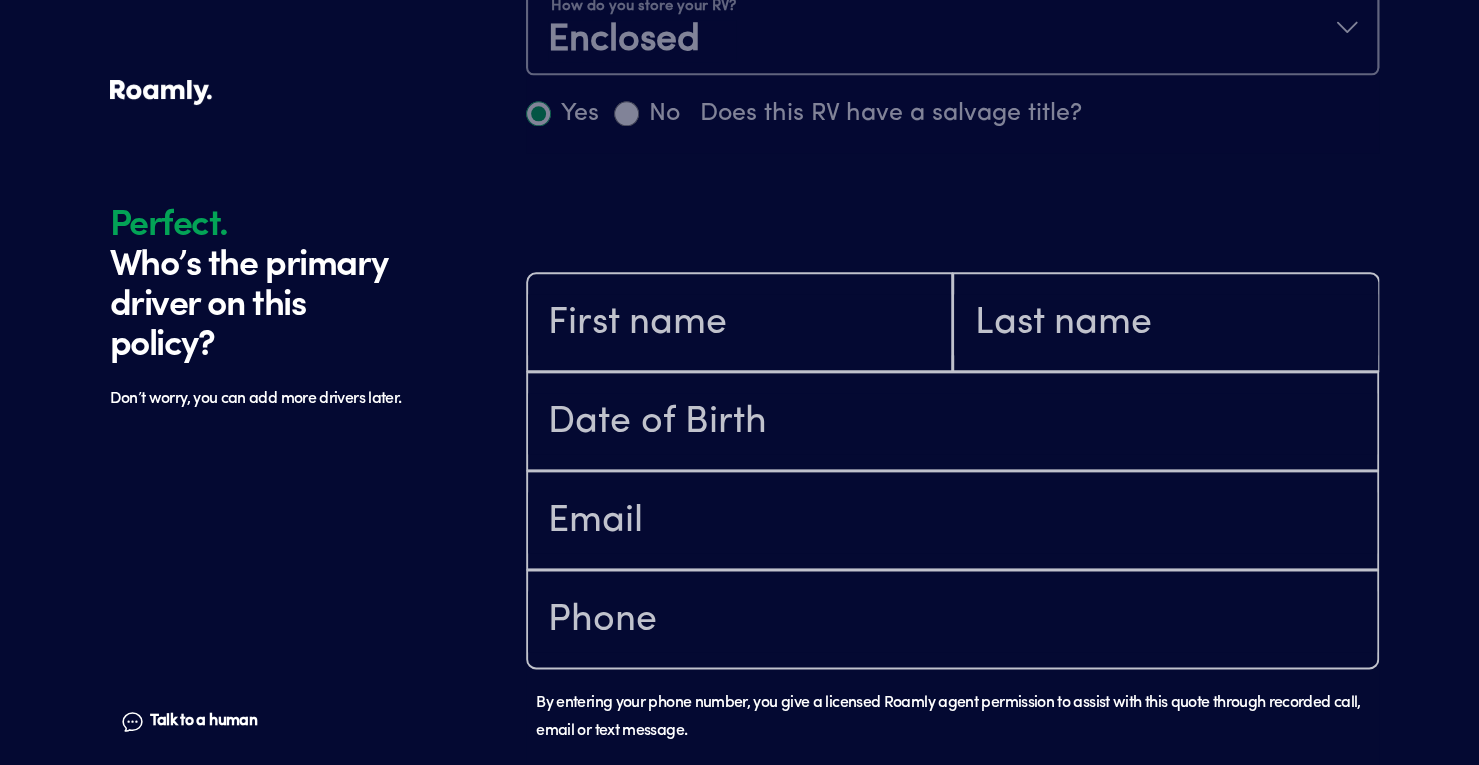 scroll, scrollTop: 1402, scrollLeft: 0, axis: vertical 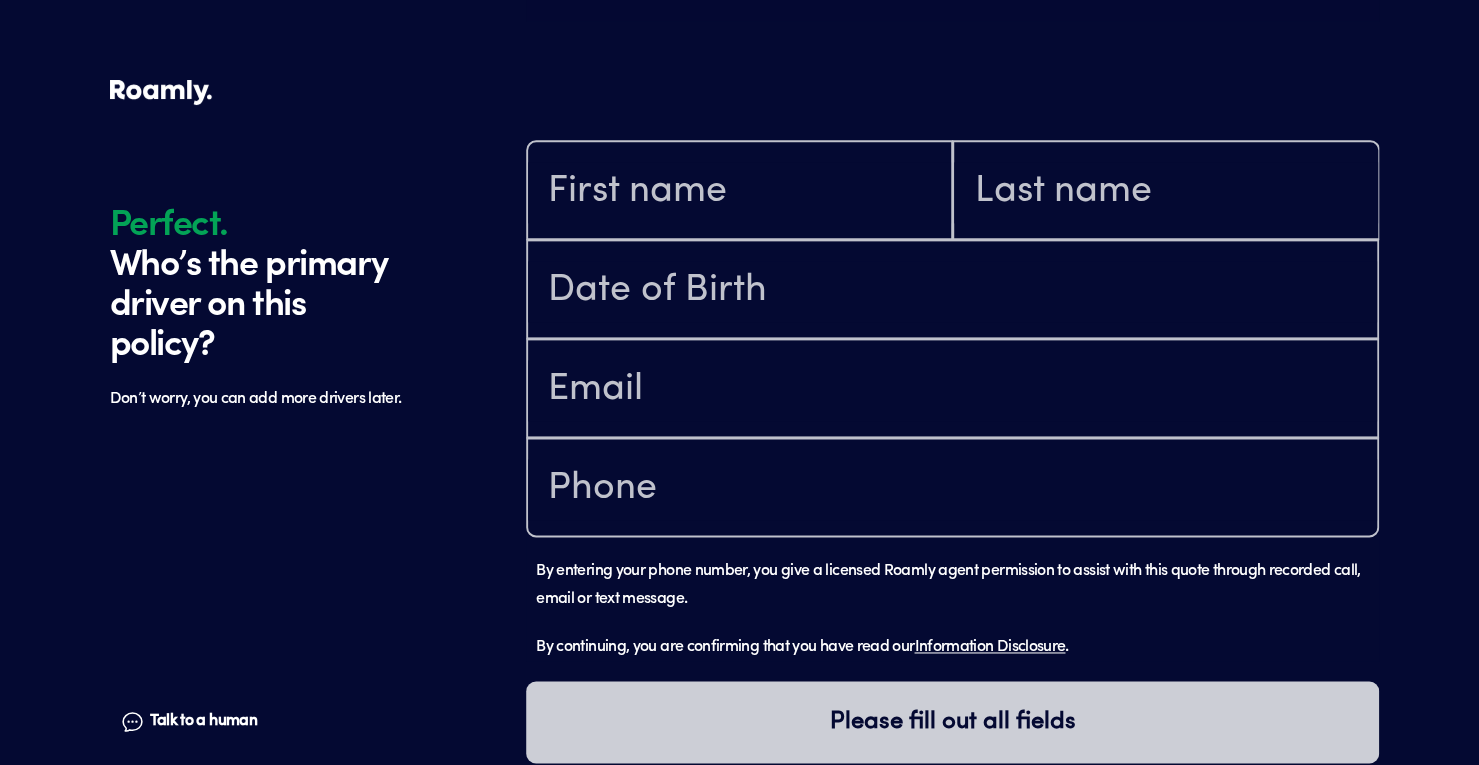click at bounding box center [739, 190] 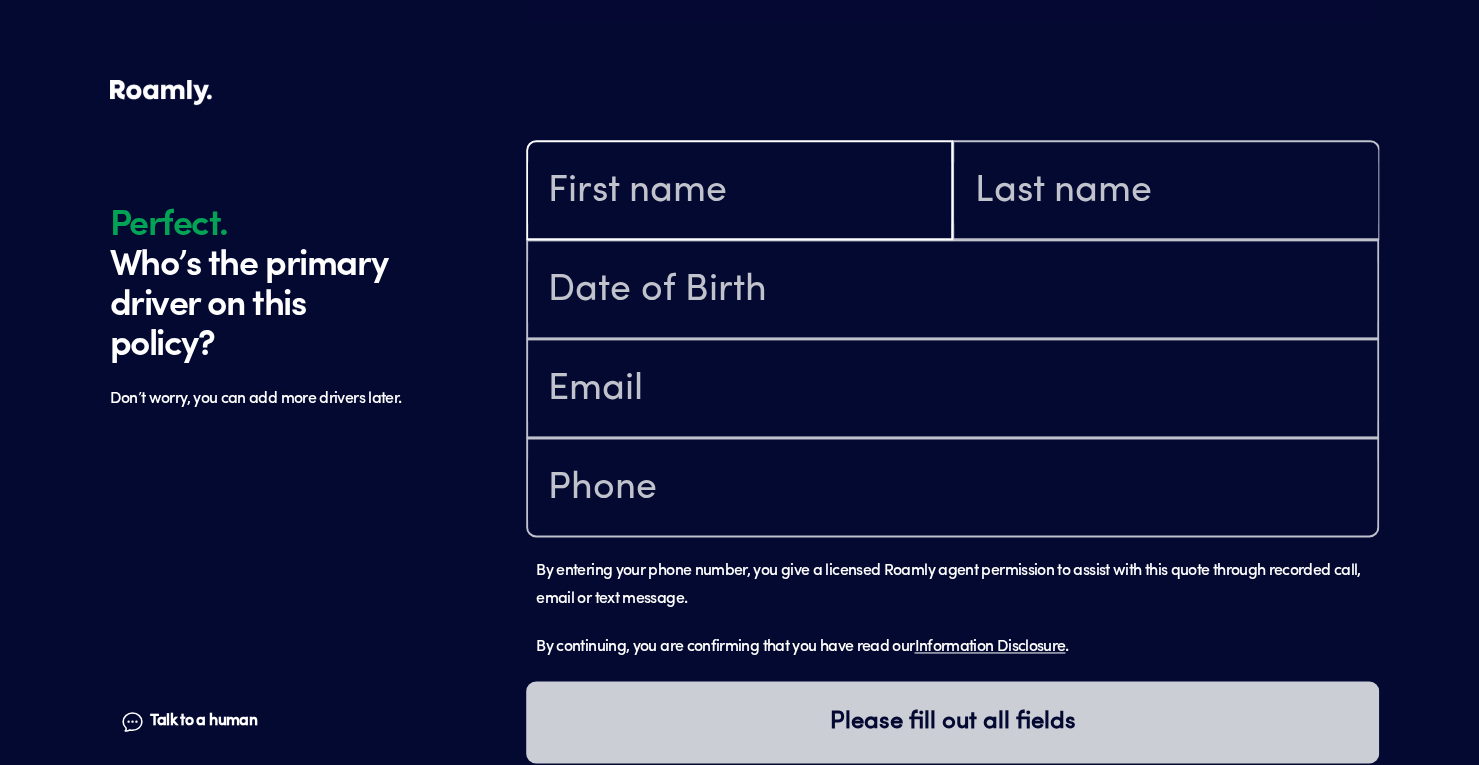 click at bounding box center (739, 192) 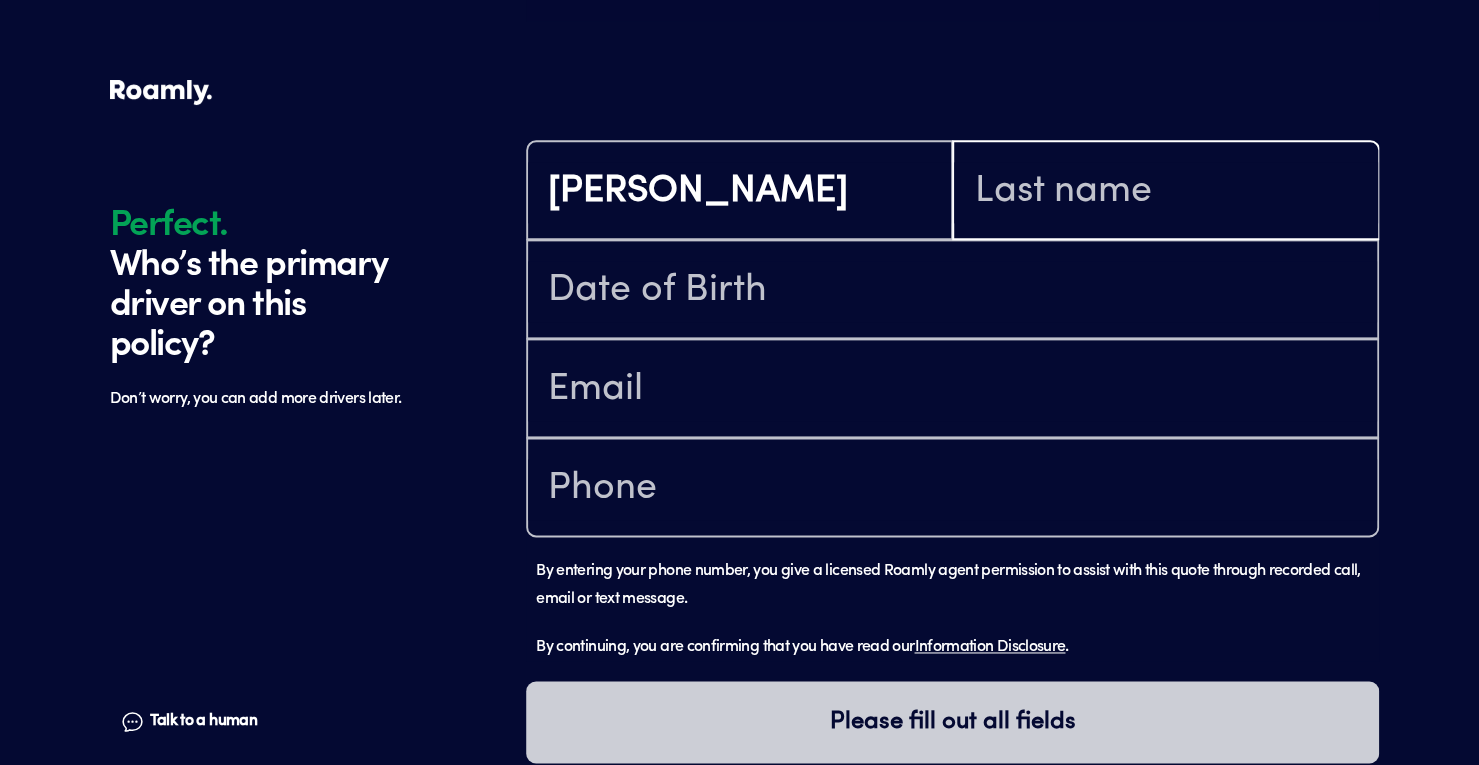 type on "[PERSON_NAME]" 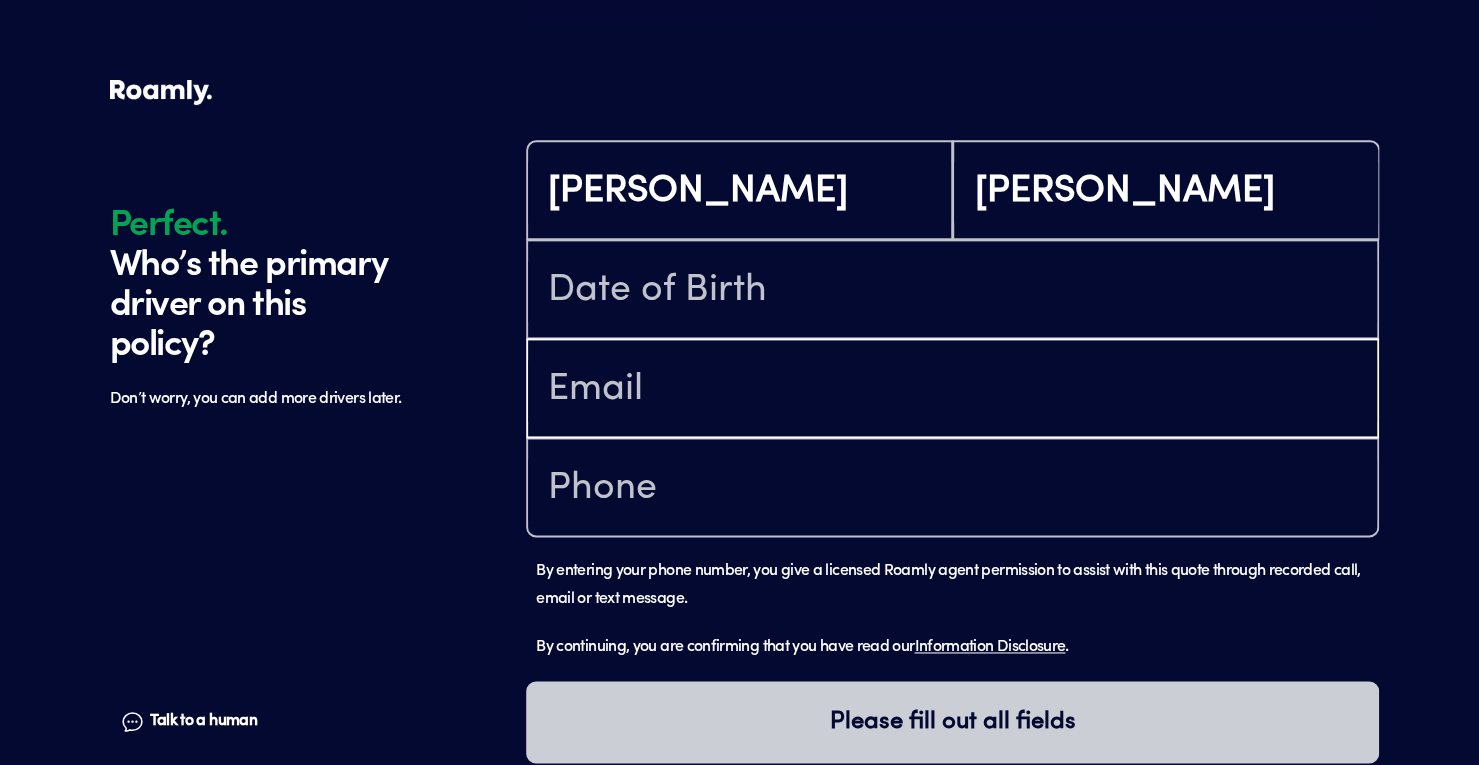 type on "[EMAIL_ADDRESS][DOMAIN_NAME]" 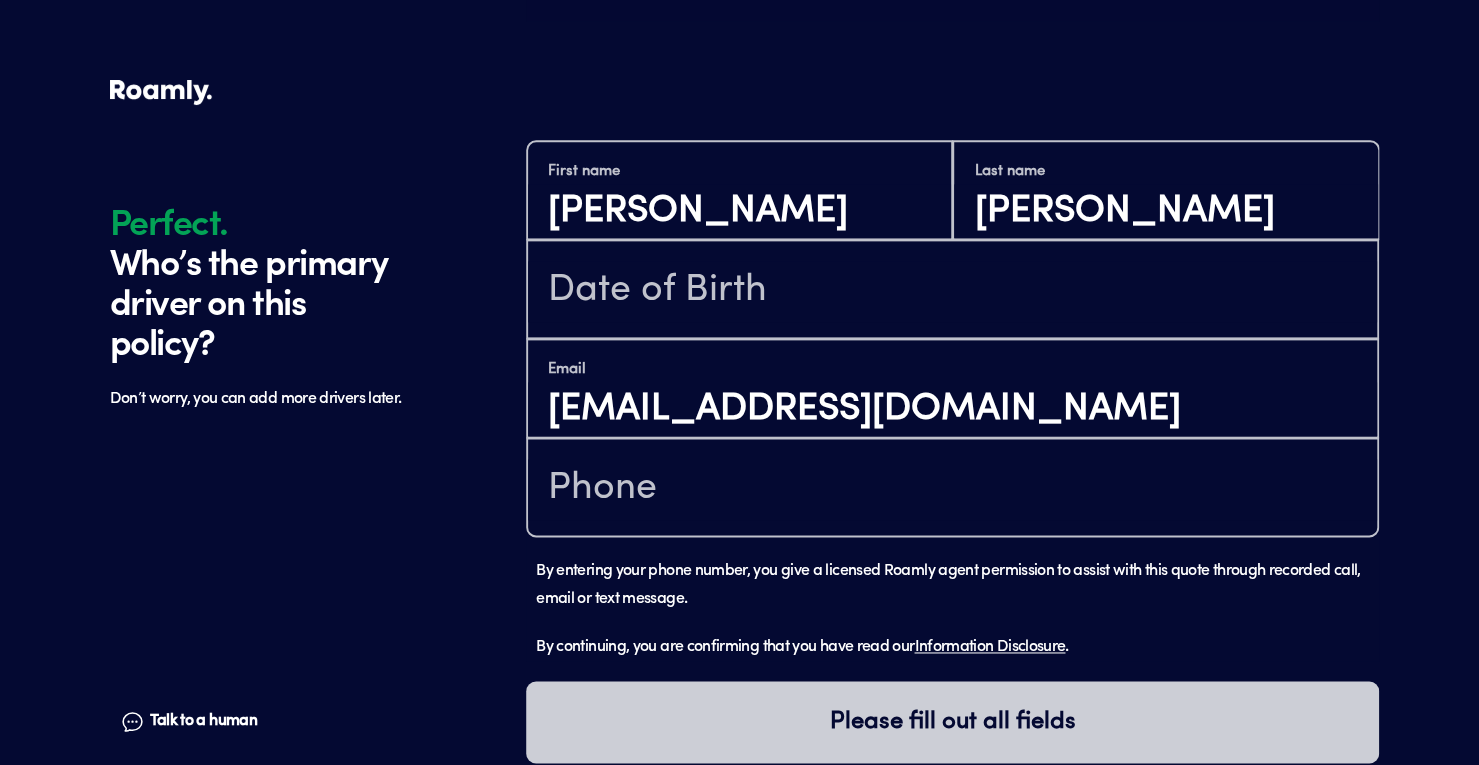 click at bounding box center (952, 289) 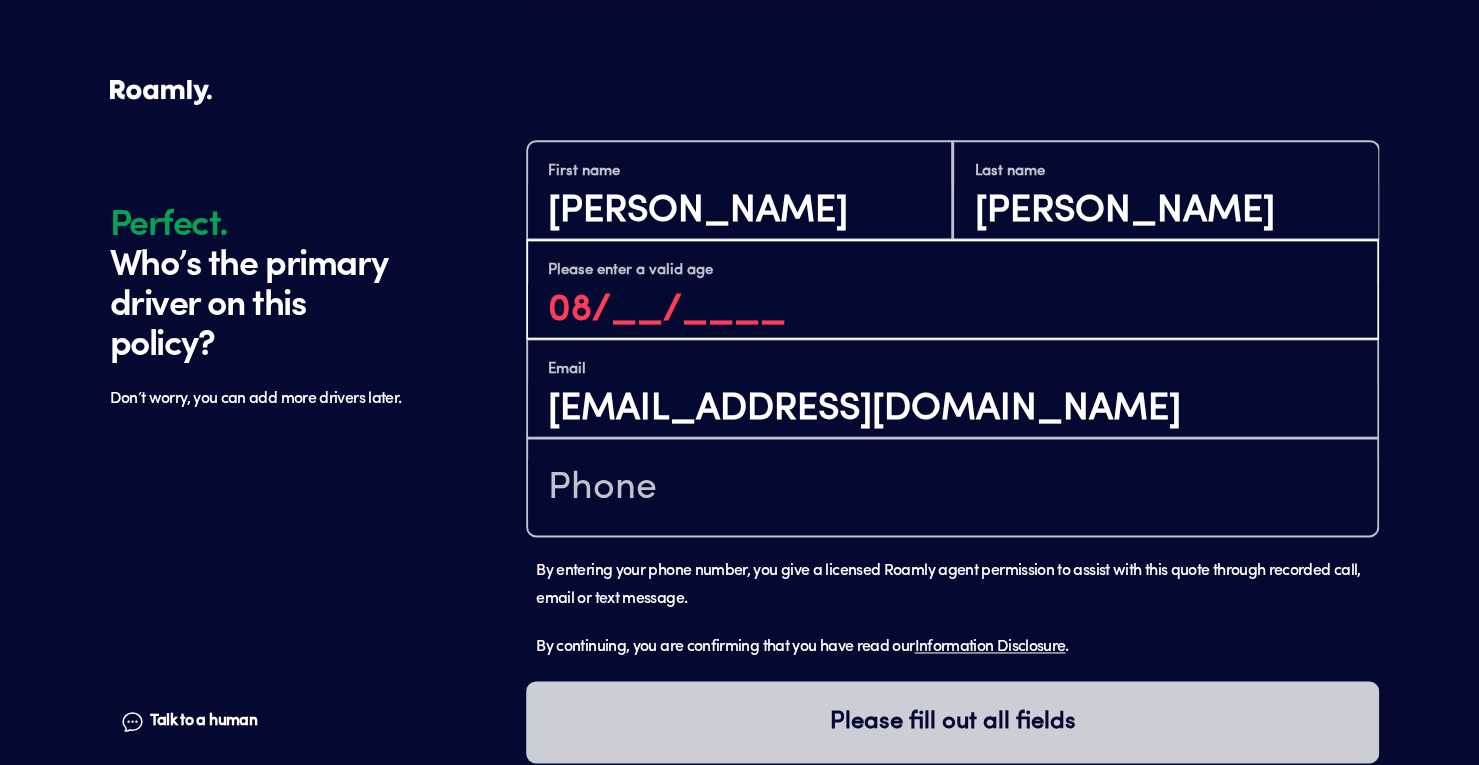 type on "0_/__/____" 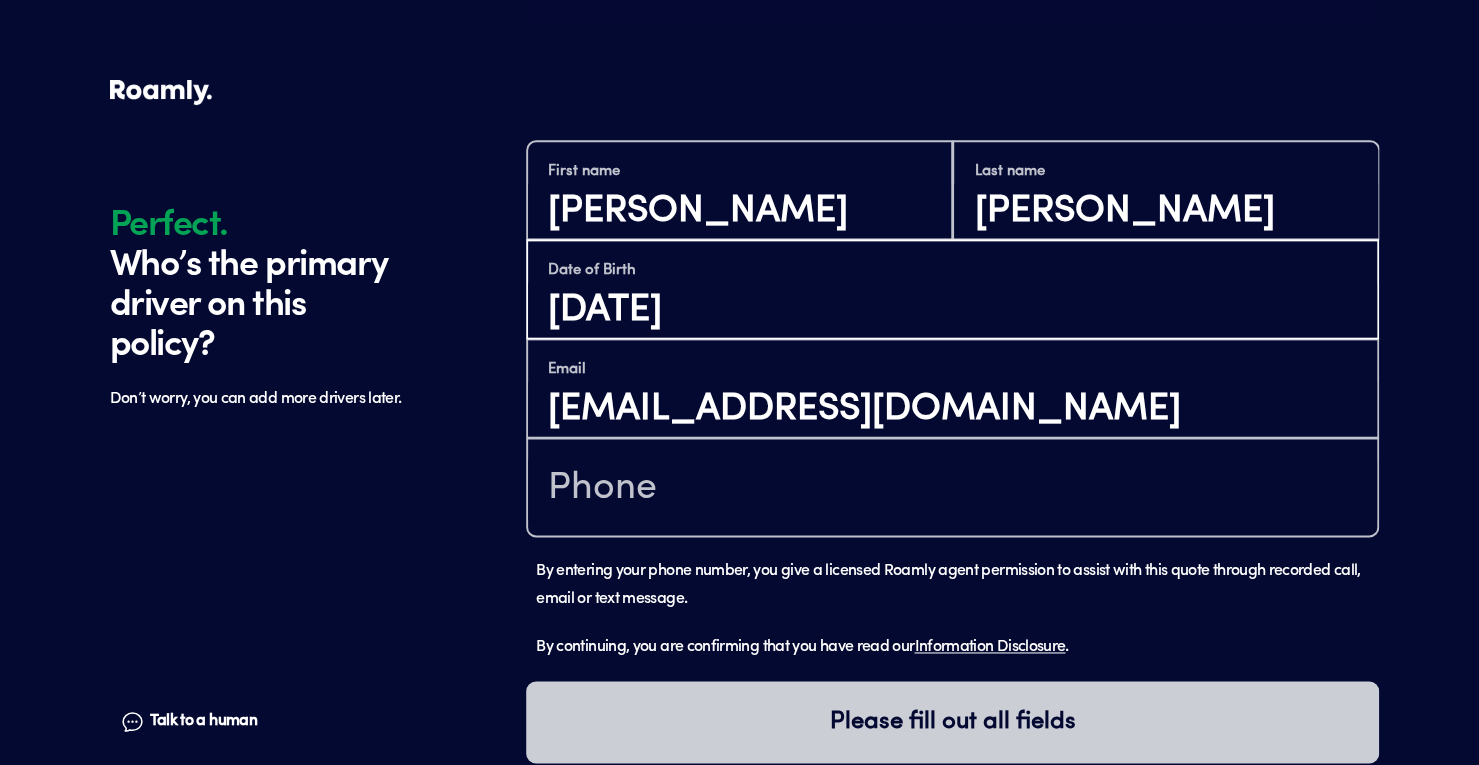 type on "[DATE]" 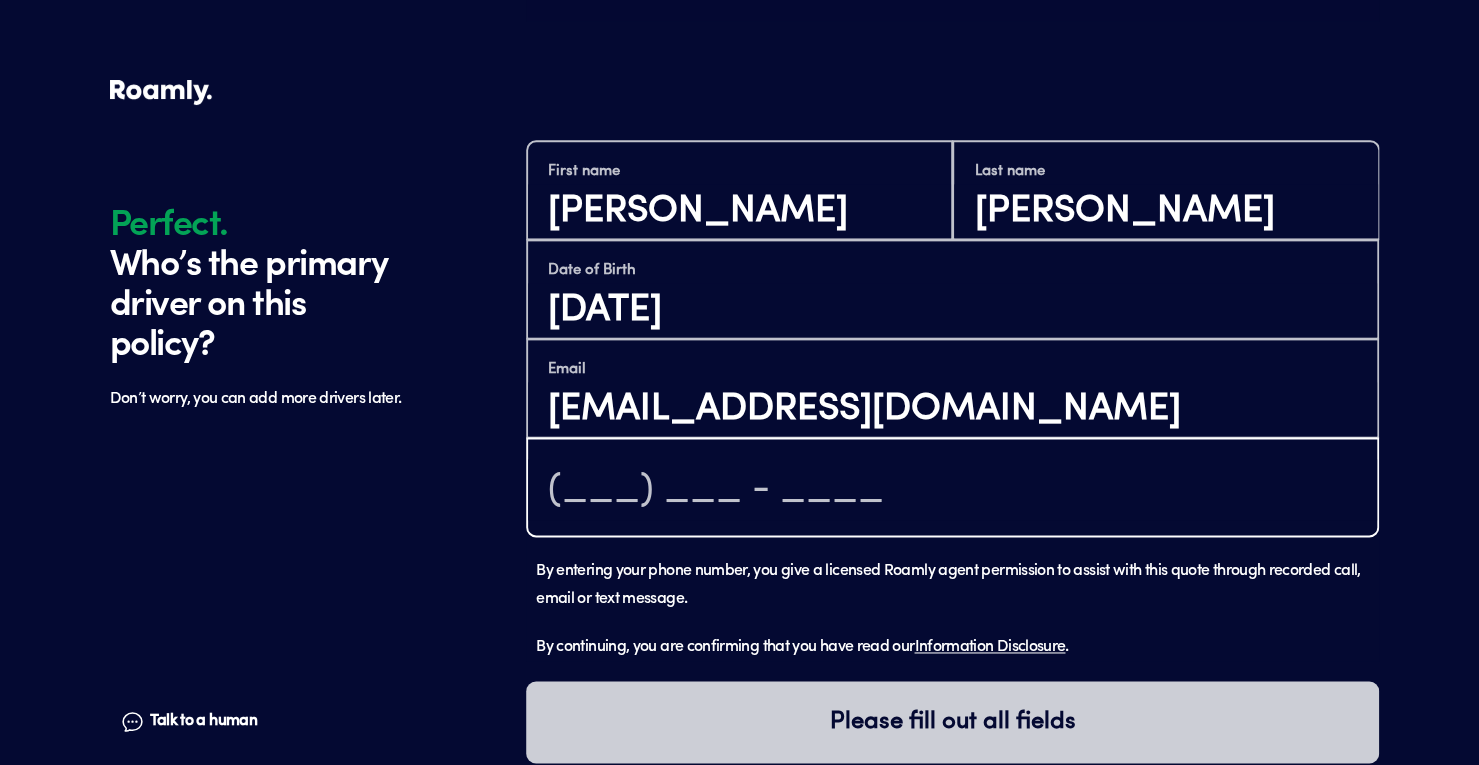click at bounding box center [952, 489] 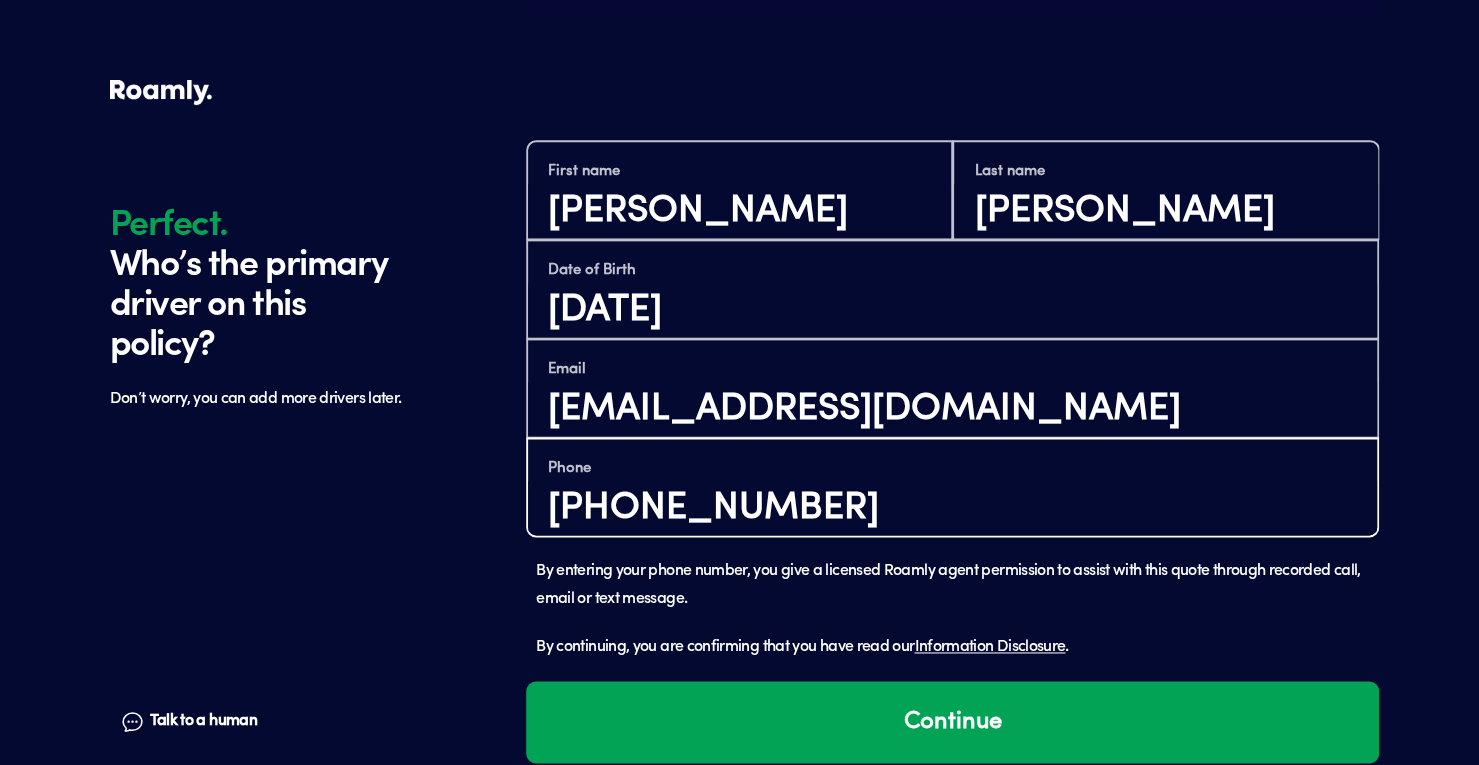 type on "[PHONE_NUMBER]" 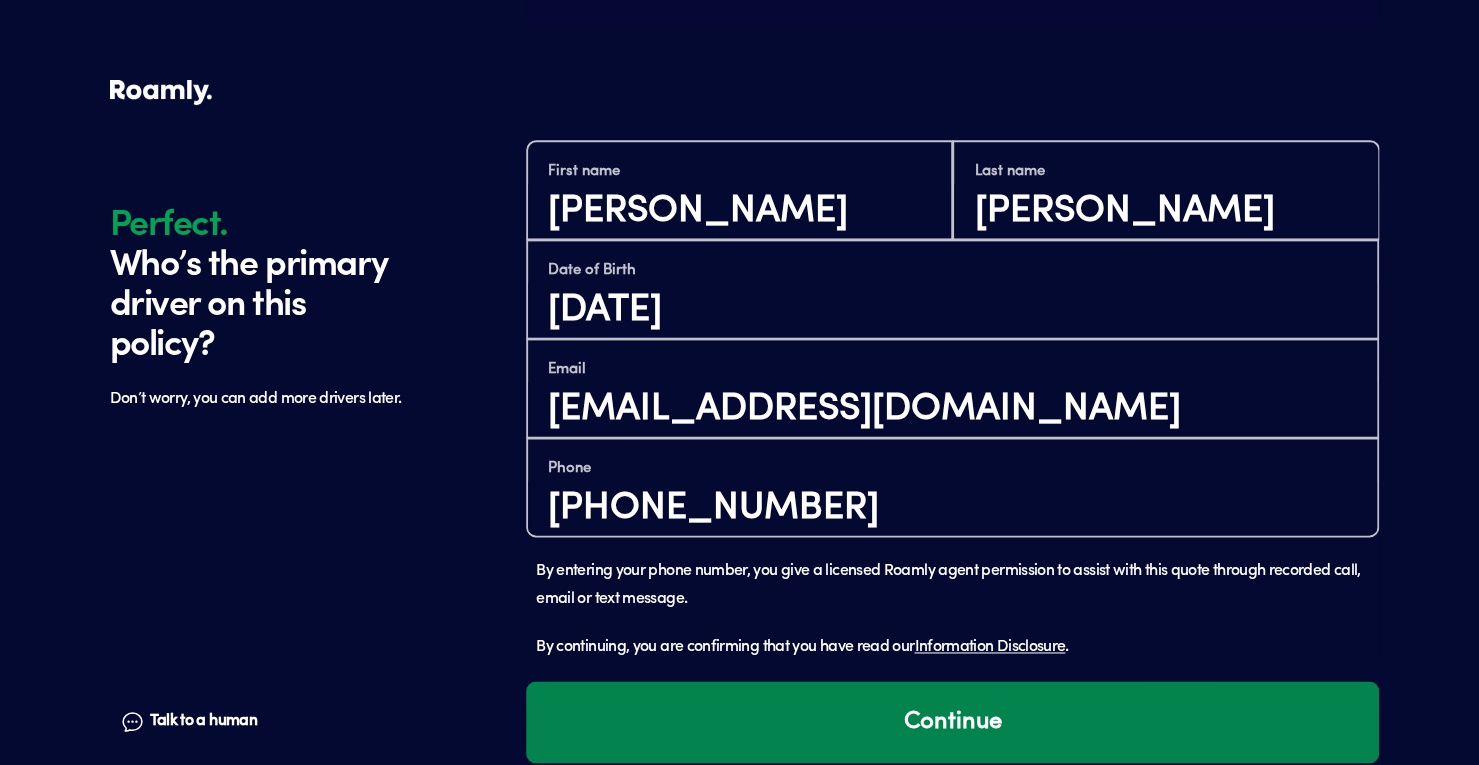 click on "Continue" at bounding box center (952, 722) 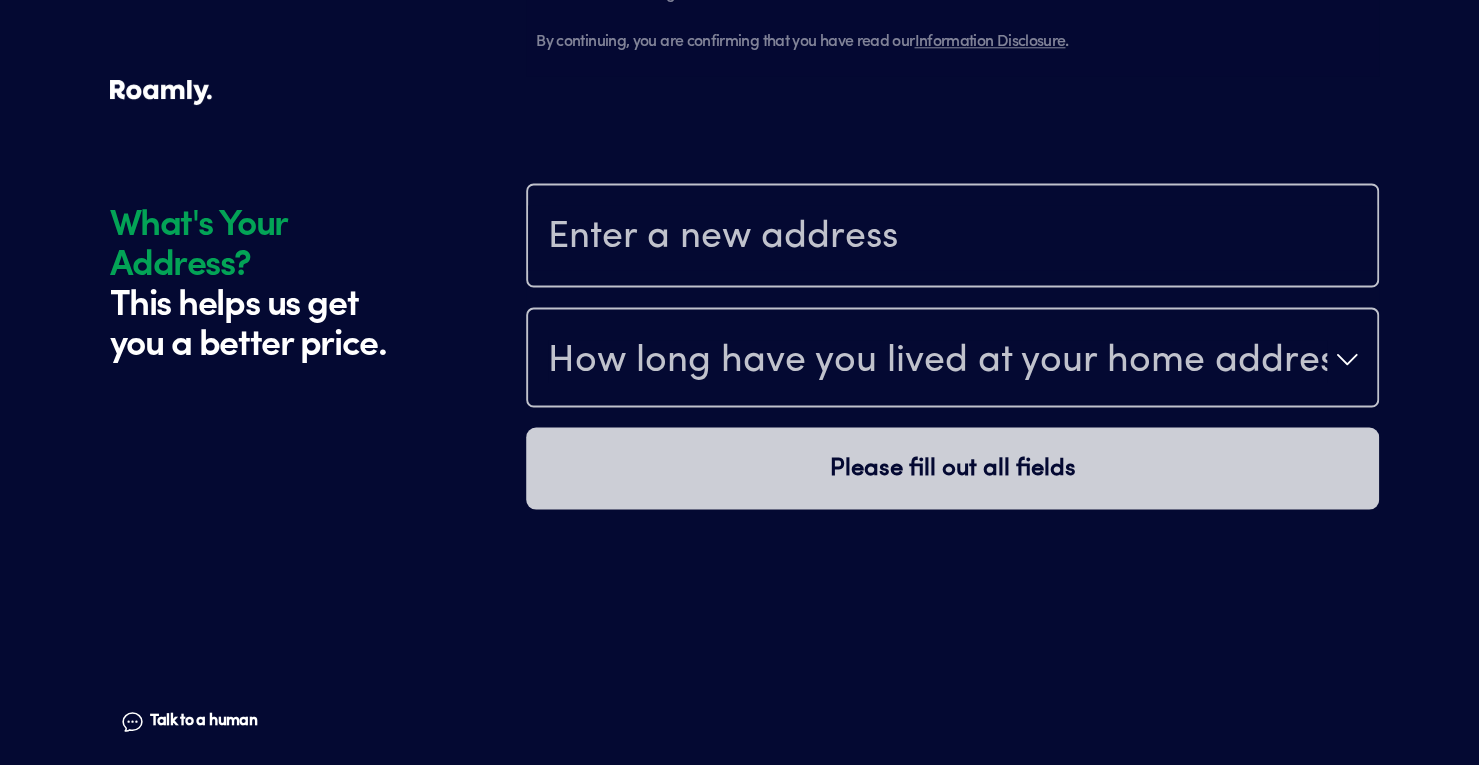 scroll, scrollTop: 2079, scrollLeft: 0, axis: vertical 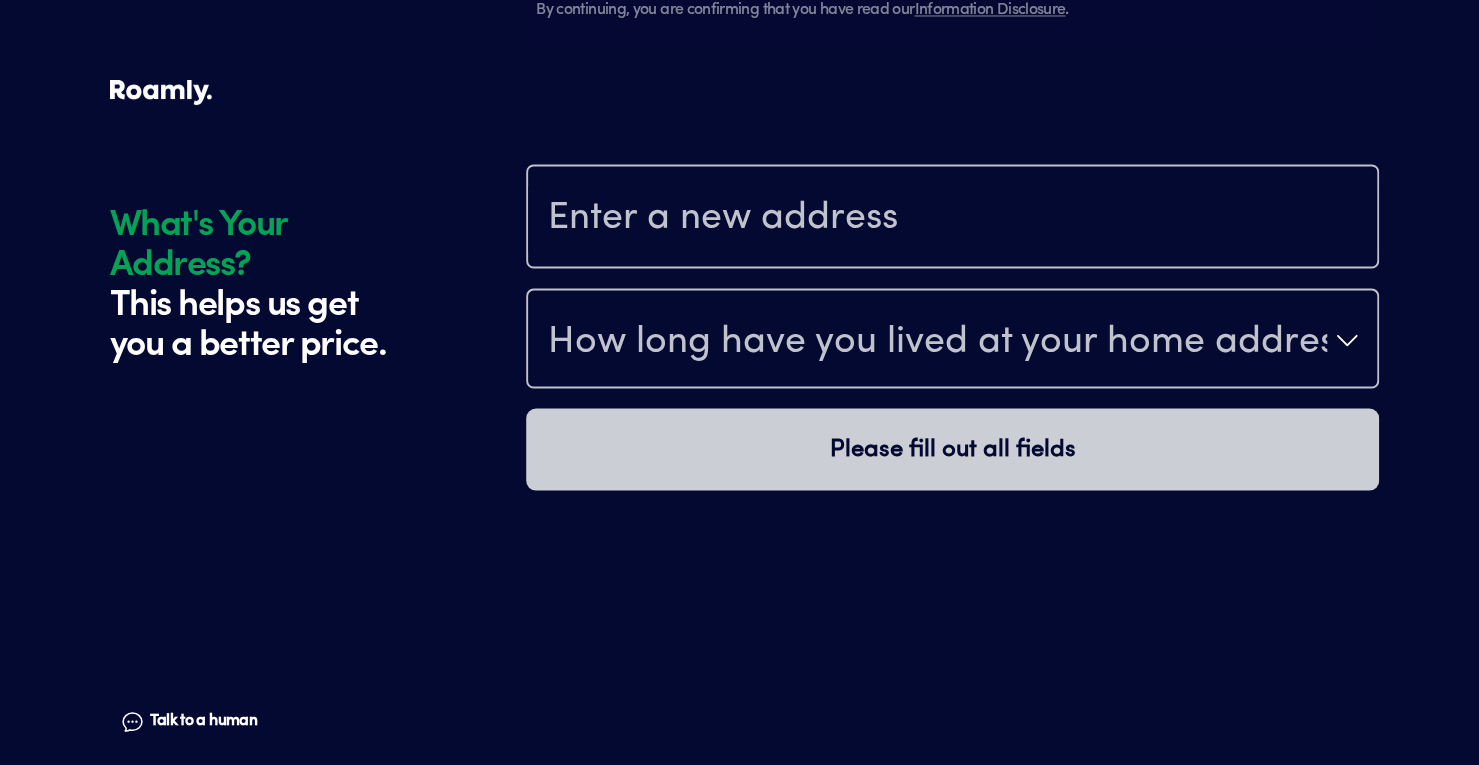 click at bounding box center (952, 218) 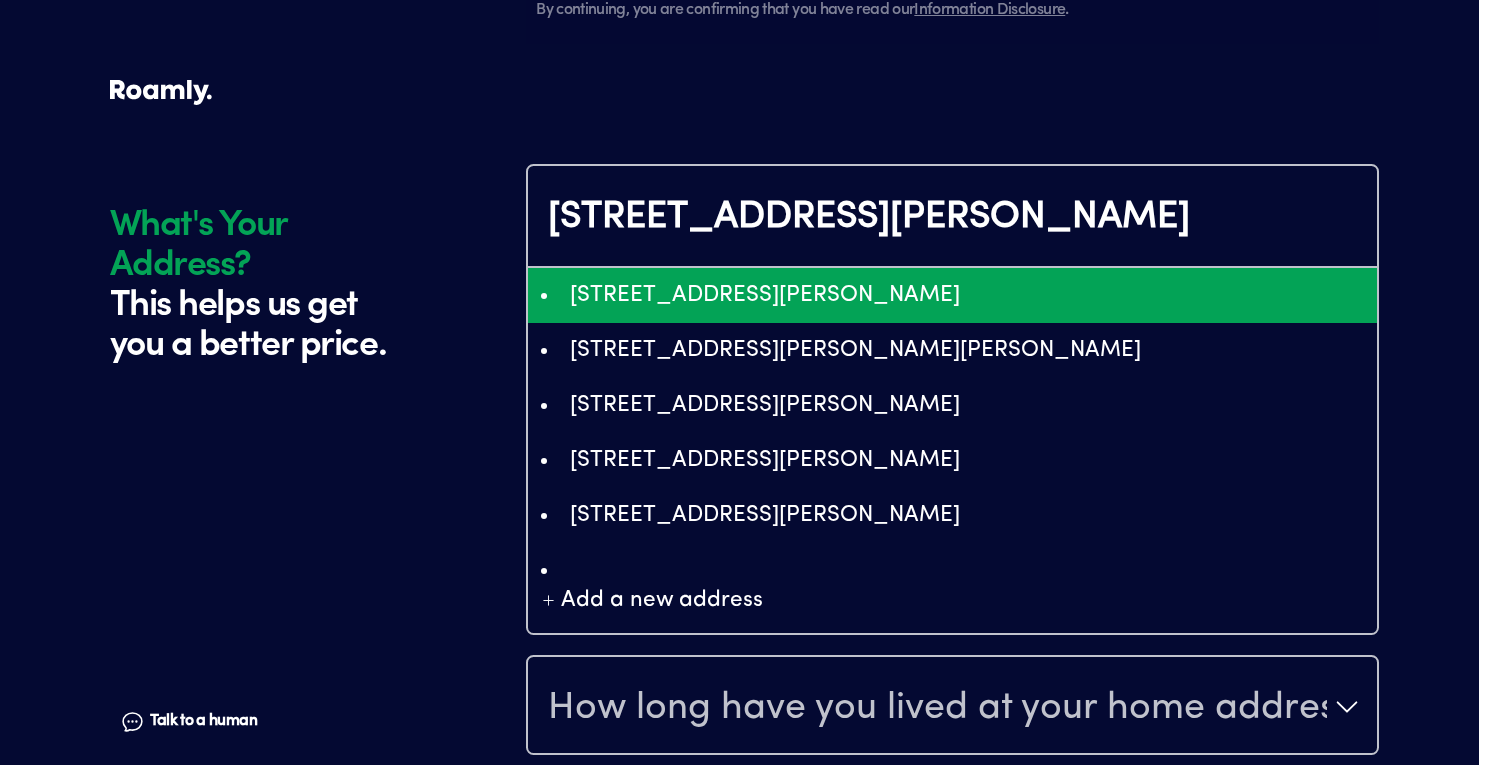 type on "ChIJE55ZajTkmoARQ41IGe1jwzM" 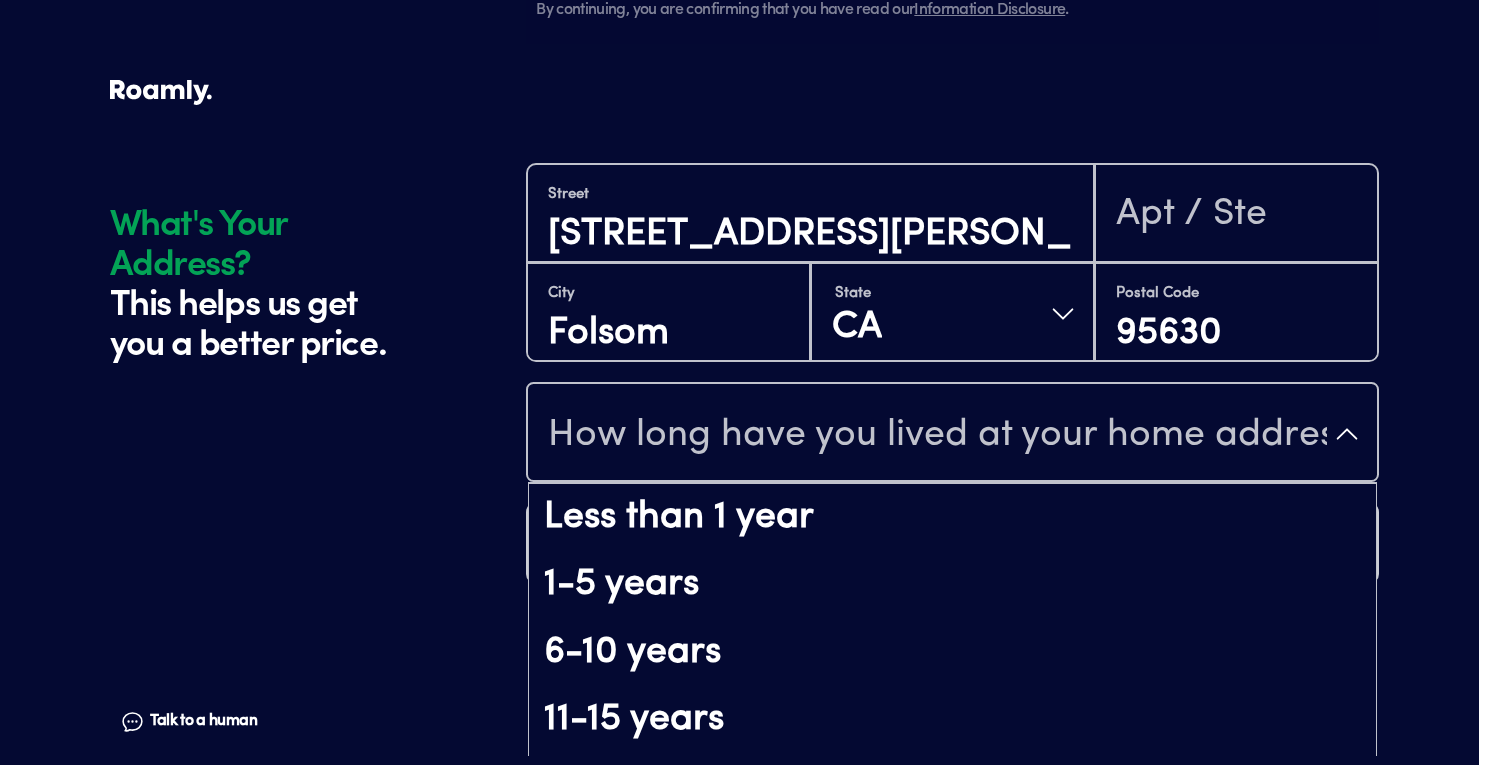 click on "How long have you lived at your home address?" at bounding box center (937, 436) 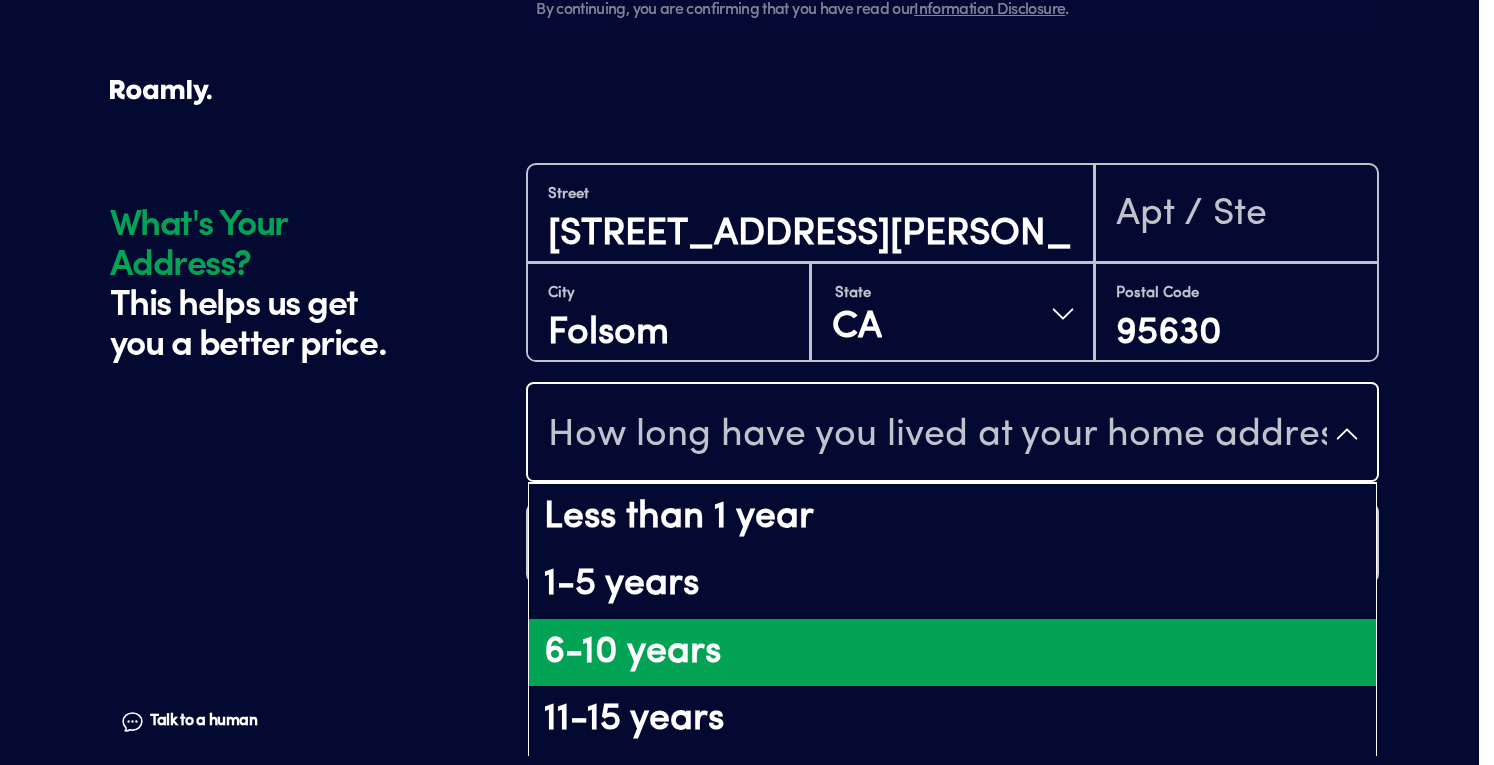 drag, startPoint x: 655, startPoint y: 643, endPoint x: 685, endPoint y: 595, distance: 56.603886 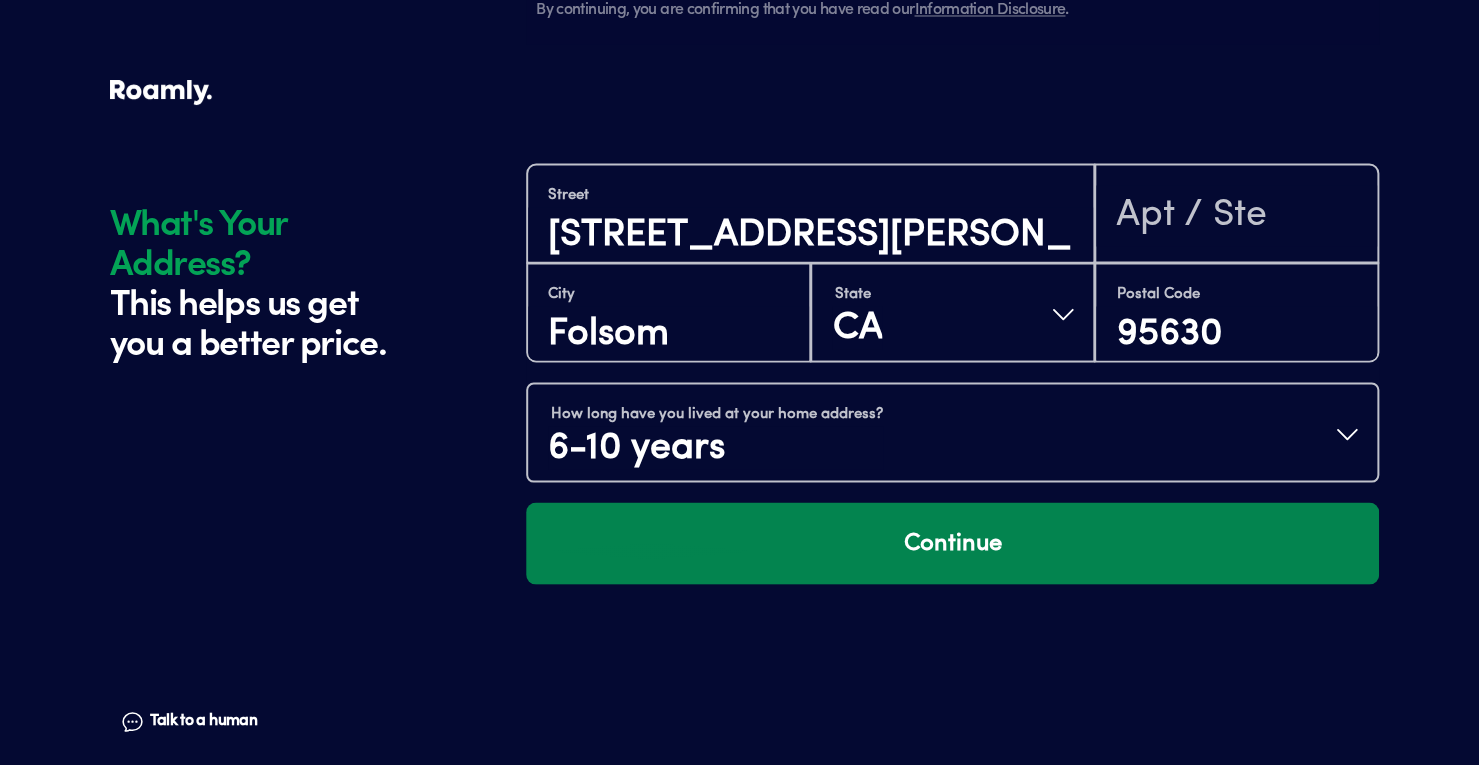 click on "Continue" at bounding box center (952, 543) 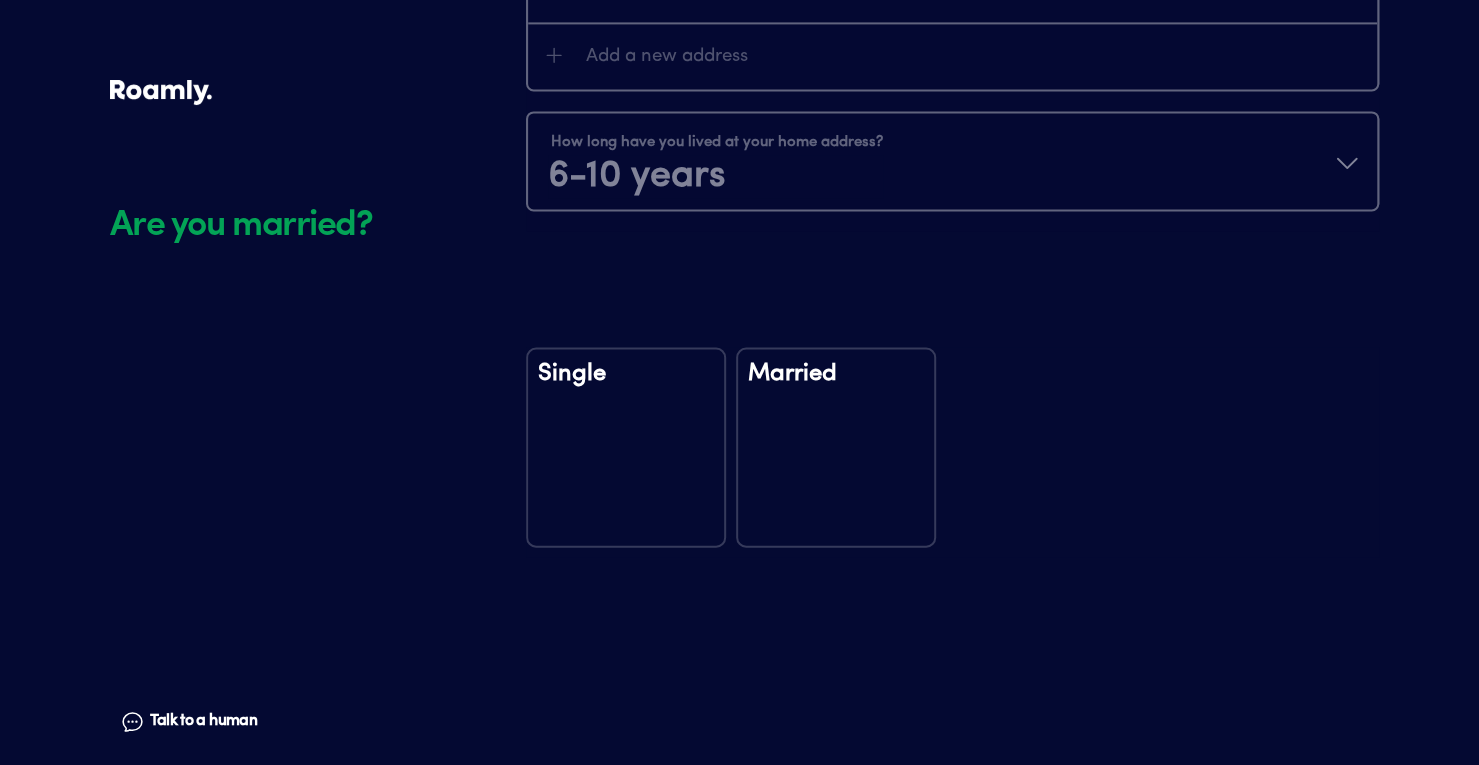 scroll, scrollTop: 2550, scrollLeft: 0, axis: vertical 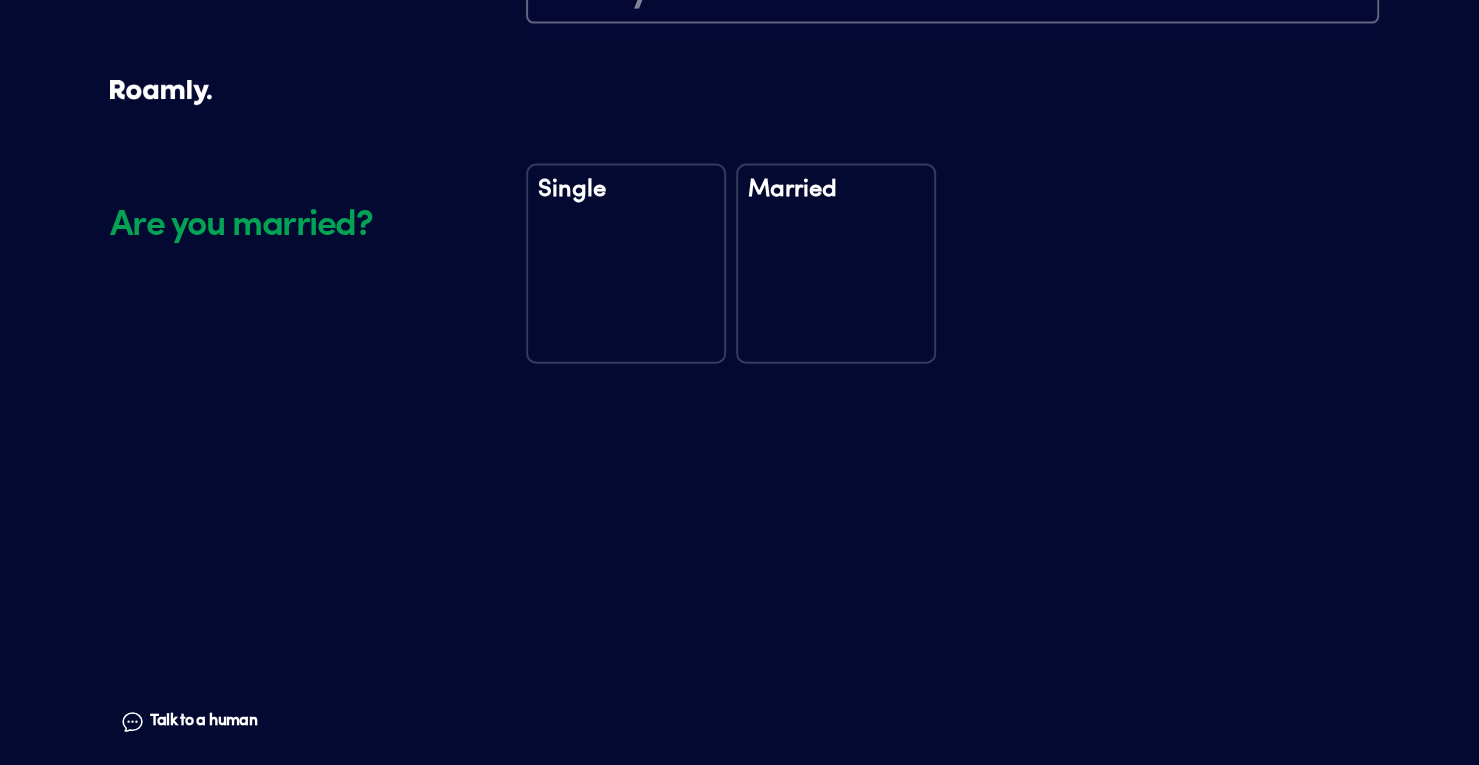 click on "Single" at bounding box center (626, 203) 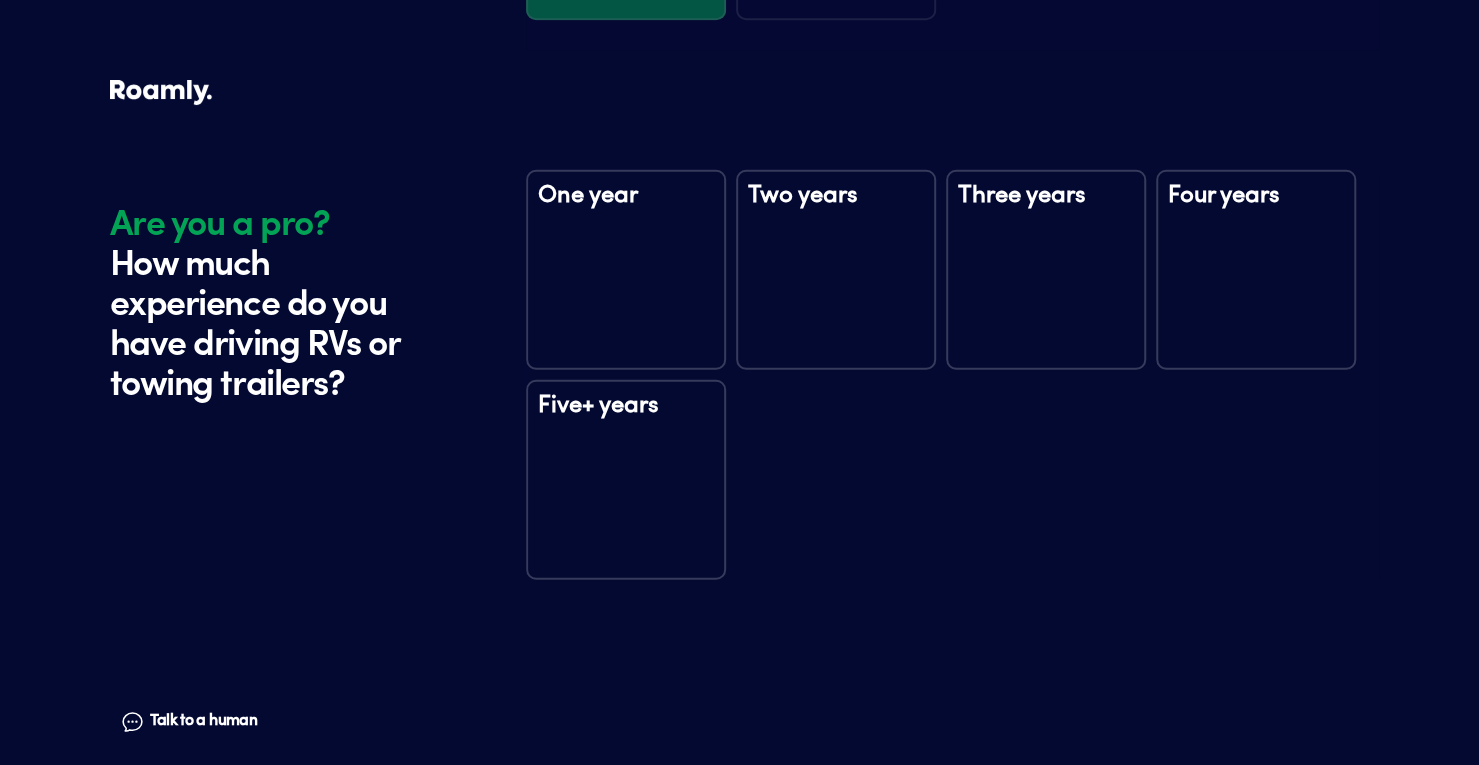 scroll, scrollTop: 2940, scrollLeft: 0, axis: vertical 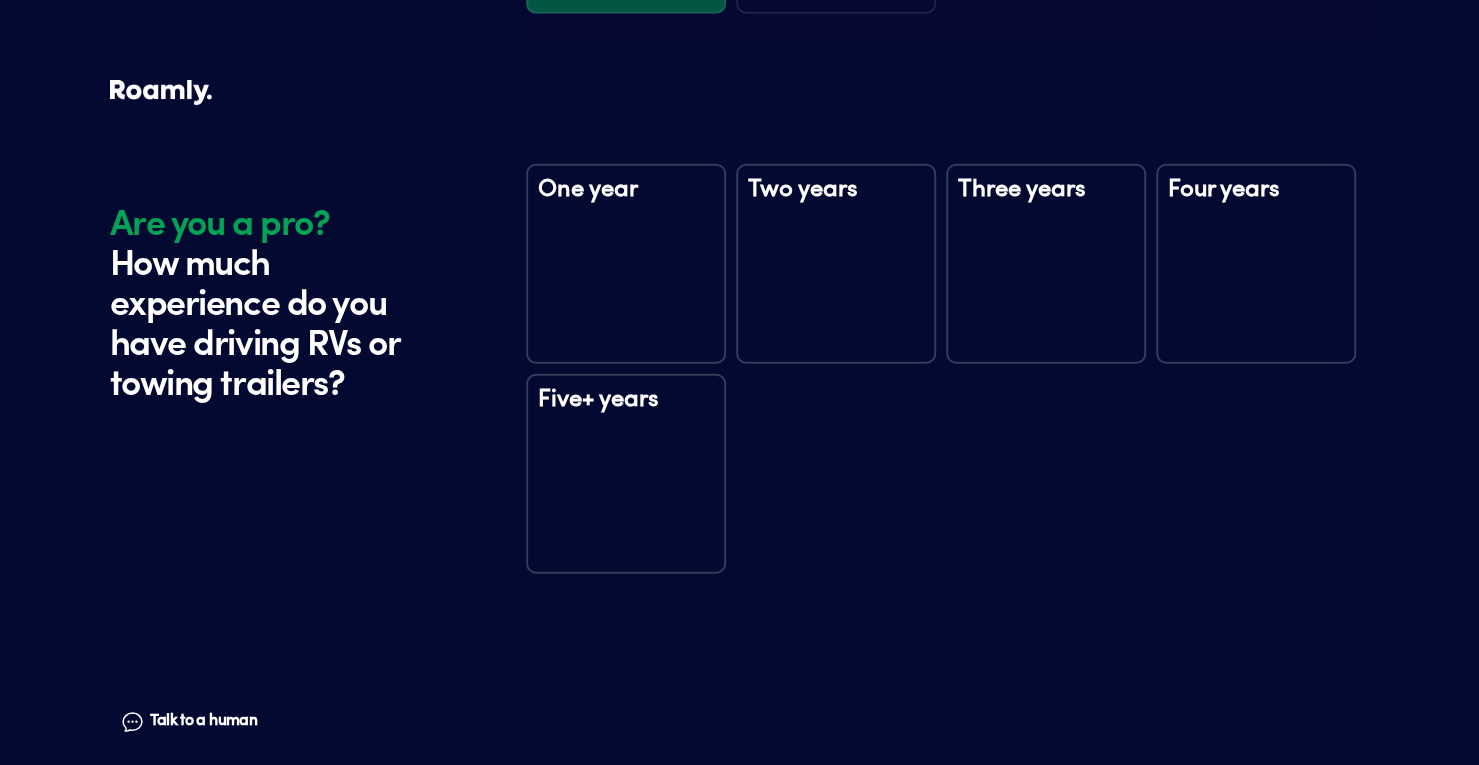 click on "Three years" at bounding box center [1046, 208] 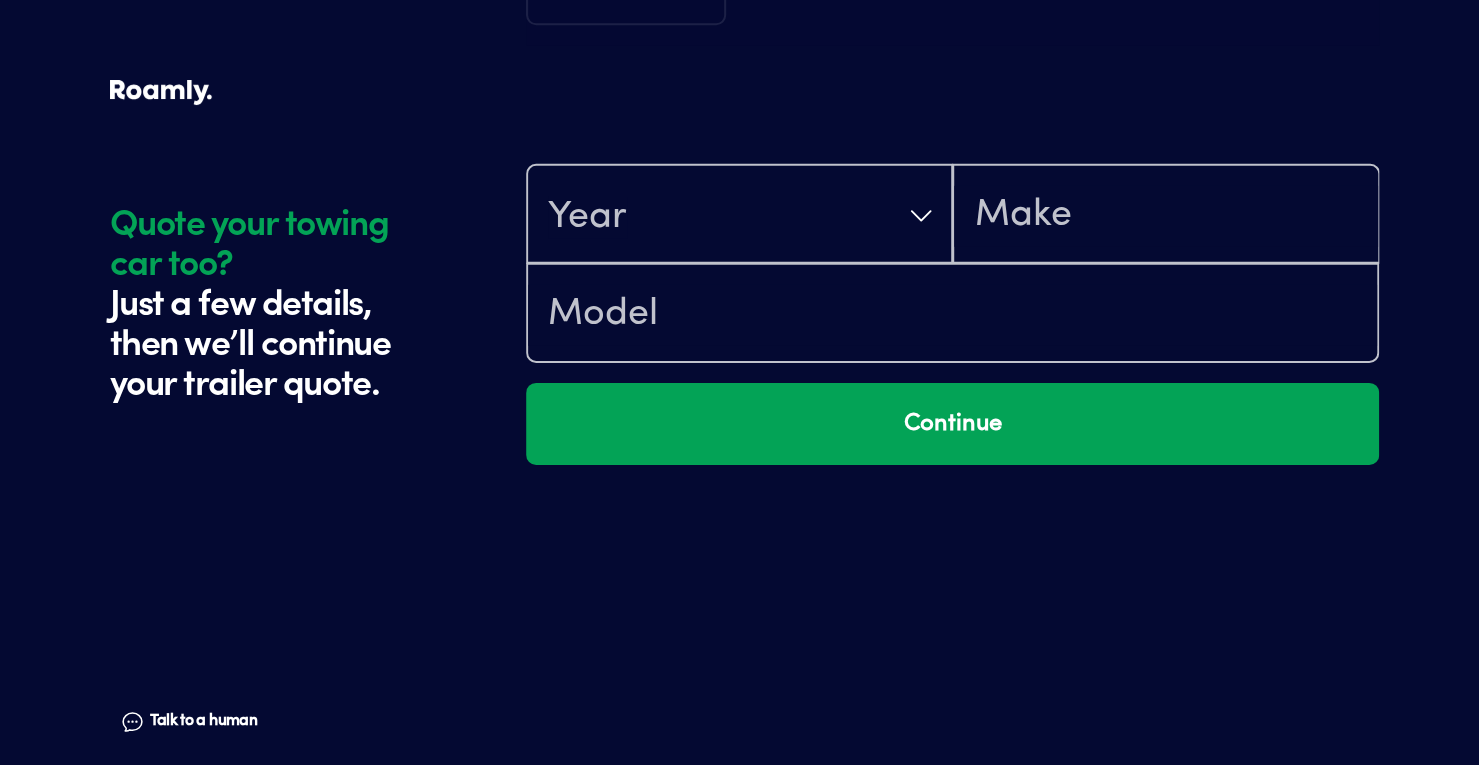 scroll, scrollTop: 3530, scrollLeft: 0, axis: vertical 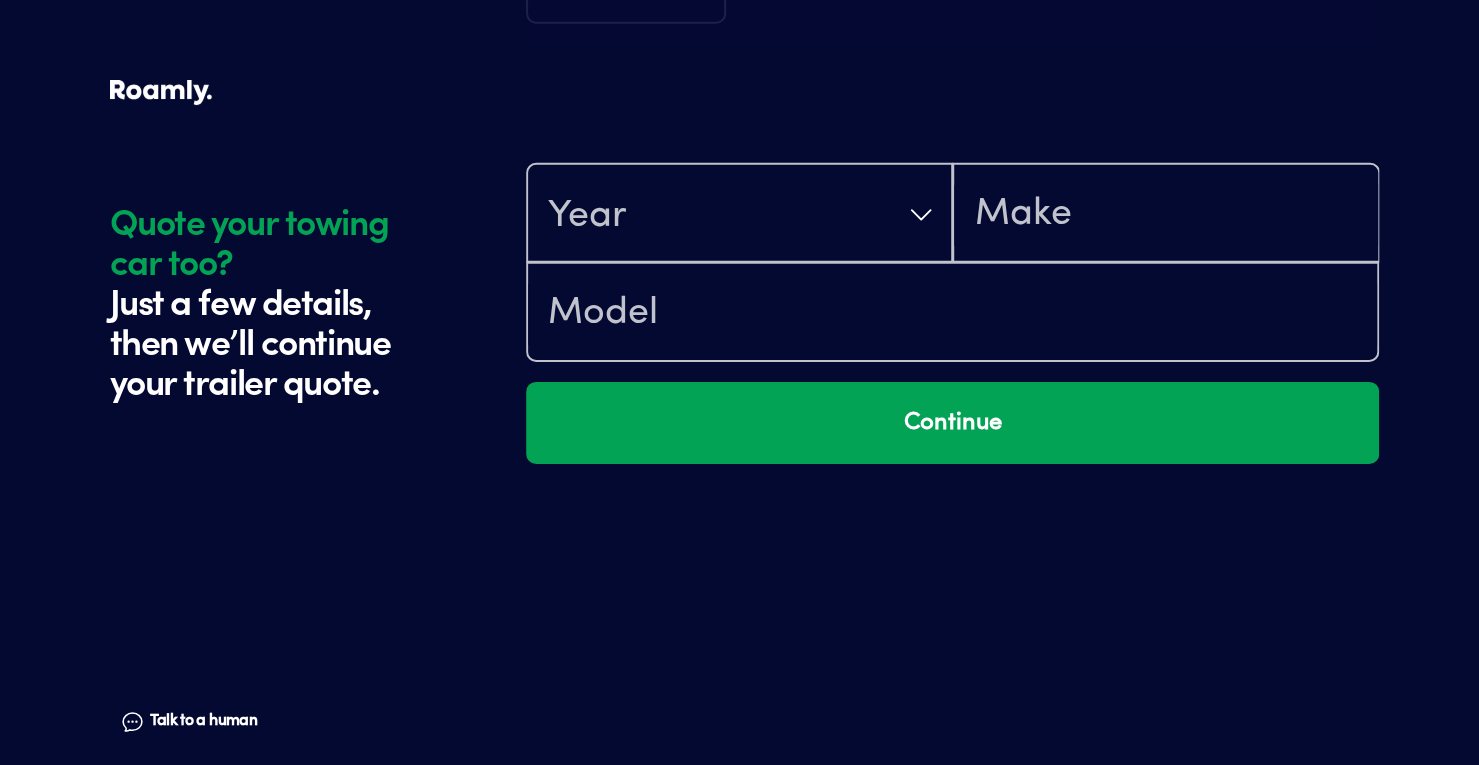 click on "Quote your towing car too? Just a few details, then we’ll continue your trailer quote. Talk to a human Chat 1 2 3 4+ Edit How many RVs or Trailers do you want to cover? Year [DATE] Make Aero Build Model teardrop Length 15FT Vehicle type Trailer Actual cash value 15000 Original owner No How many years have you owned it? How many nights do you camp in your RV? 150-365 nights / year How do you store your RV? Enclosed Yes No Does this RV have a salvage title? Edit Tell us about your RV. First name [PERSON_NAME] Last name [PERSON_NAME] Date of Birth [DEMOGRAPHIC_DATA] Email [EMAIL_ADDRESS][DOMAIN_NAME] Phone [PHONE_NUMBER] By entering your phone number, you give a licensed Roamly agent permission to assist with this quote through recorded call, email or text message. By continuing, you are confirming that you have read our  Information Disclosure . Edit Who’s the primary driver on this policy? [STREET_ADDRESS][PERSON_NAME] Clear Add a new address How long have you lived at your home address? 6-10 years Edit Single Married Edit One year" at bounding box center [740, -1382] 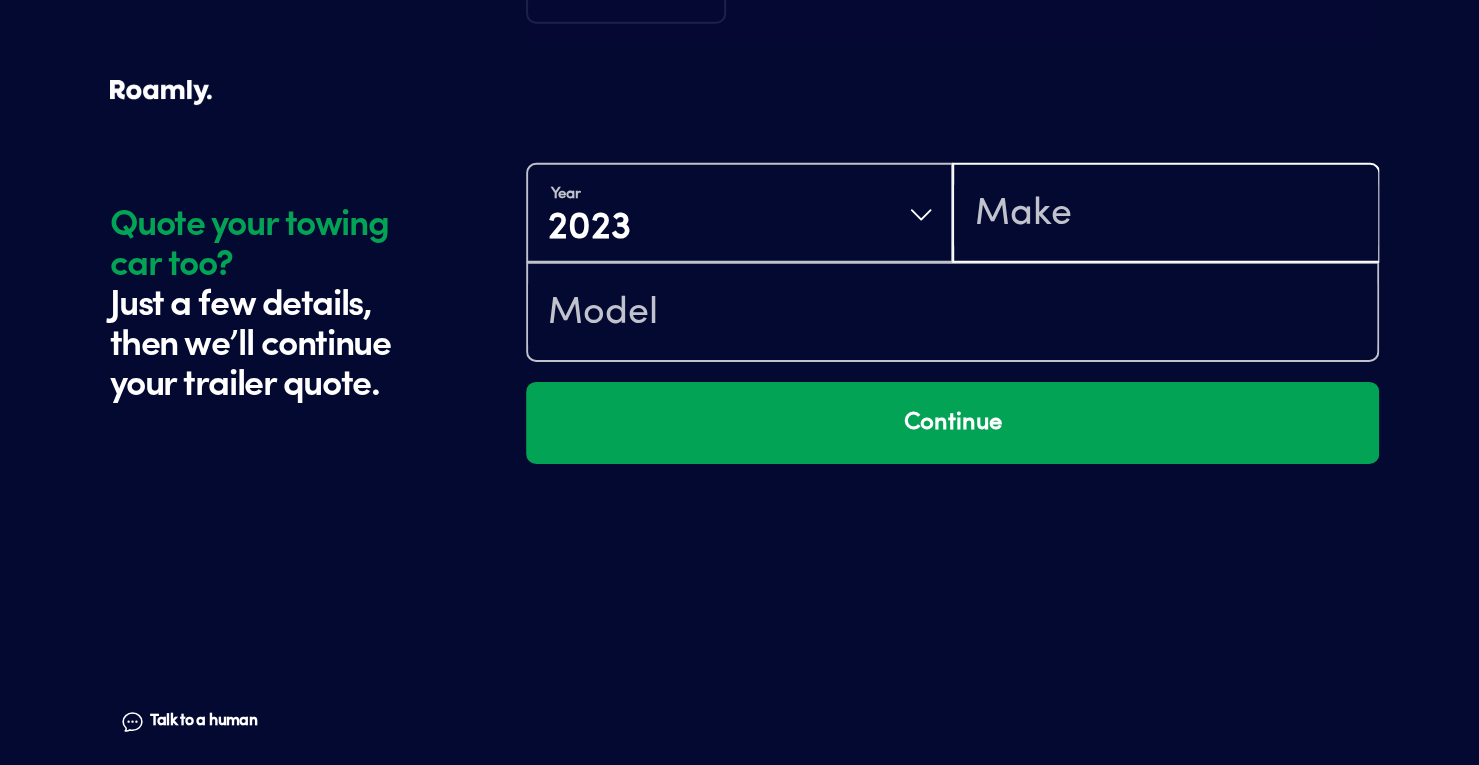 click at bounding box center (1165, 215) 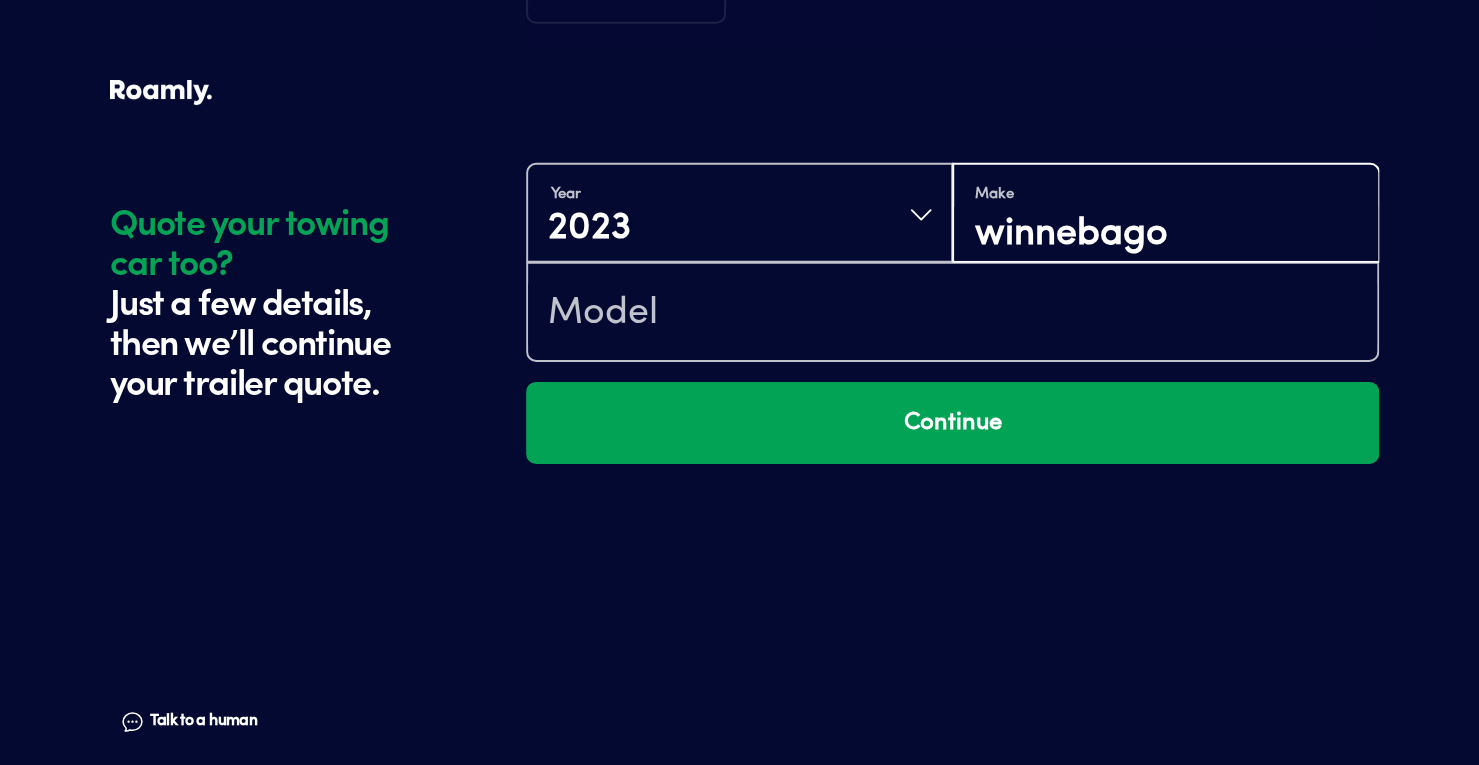 type on "winnebago" 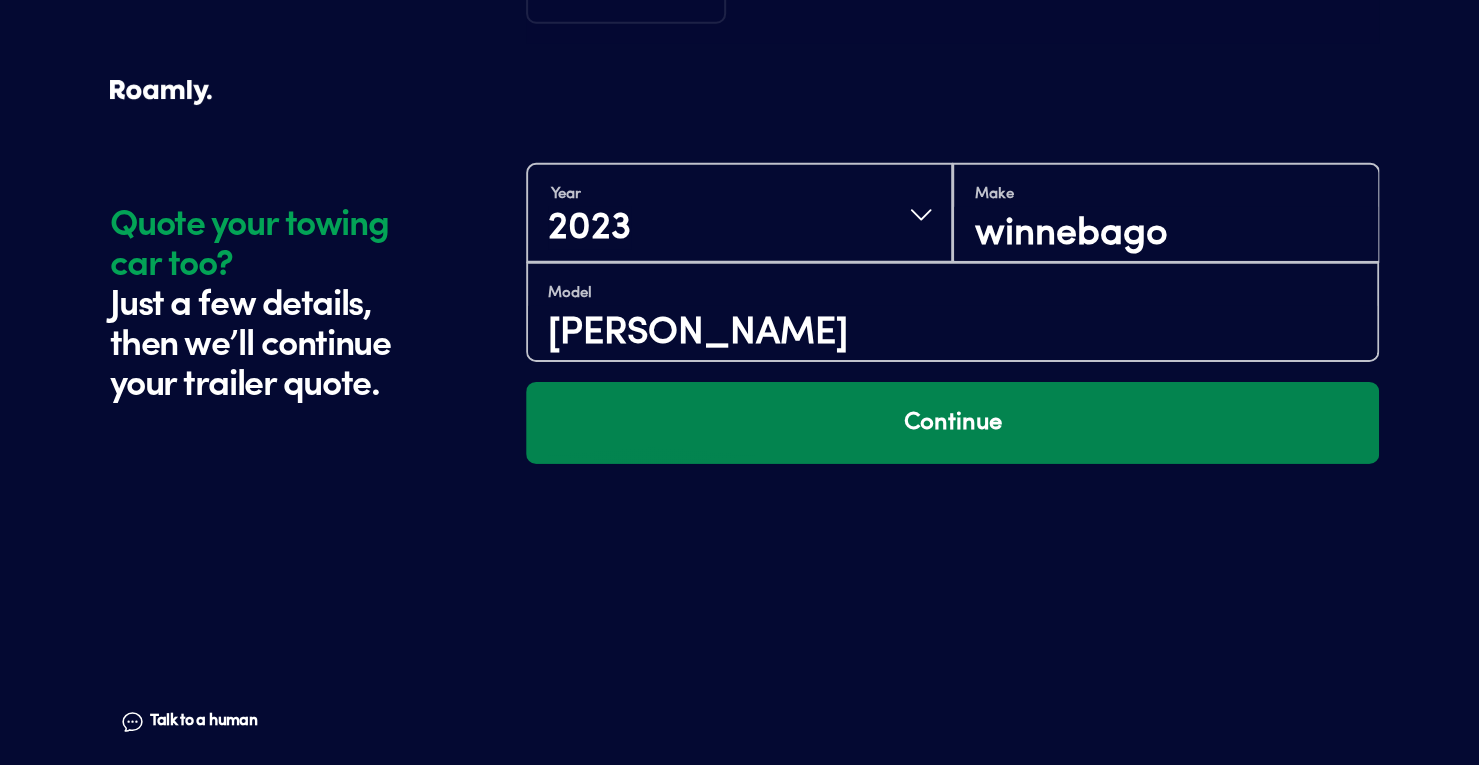 click on "Continue" at bounding box center [952, 423] 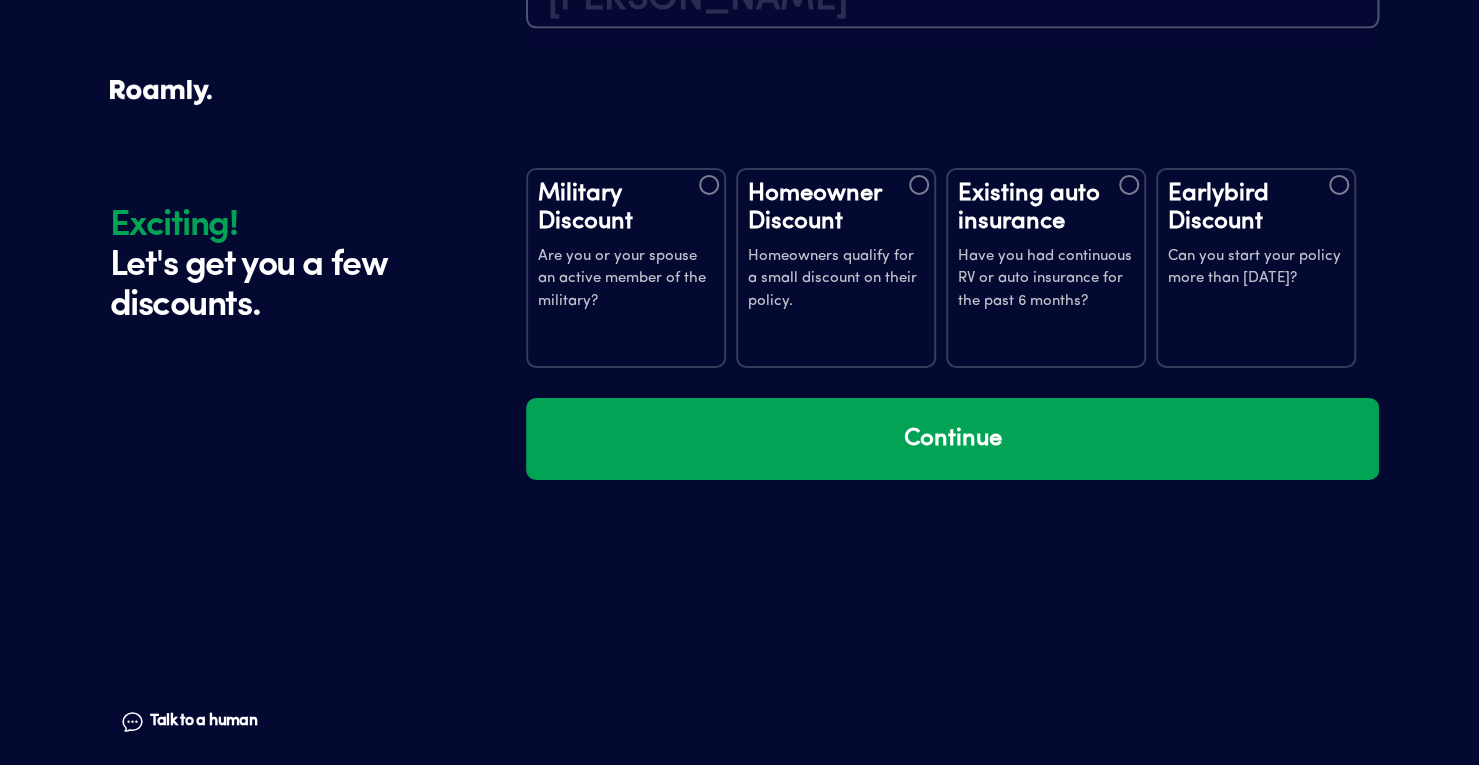 scroll, scrollTop: 3908, scrollLeft: 0, axis: vertical 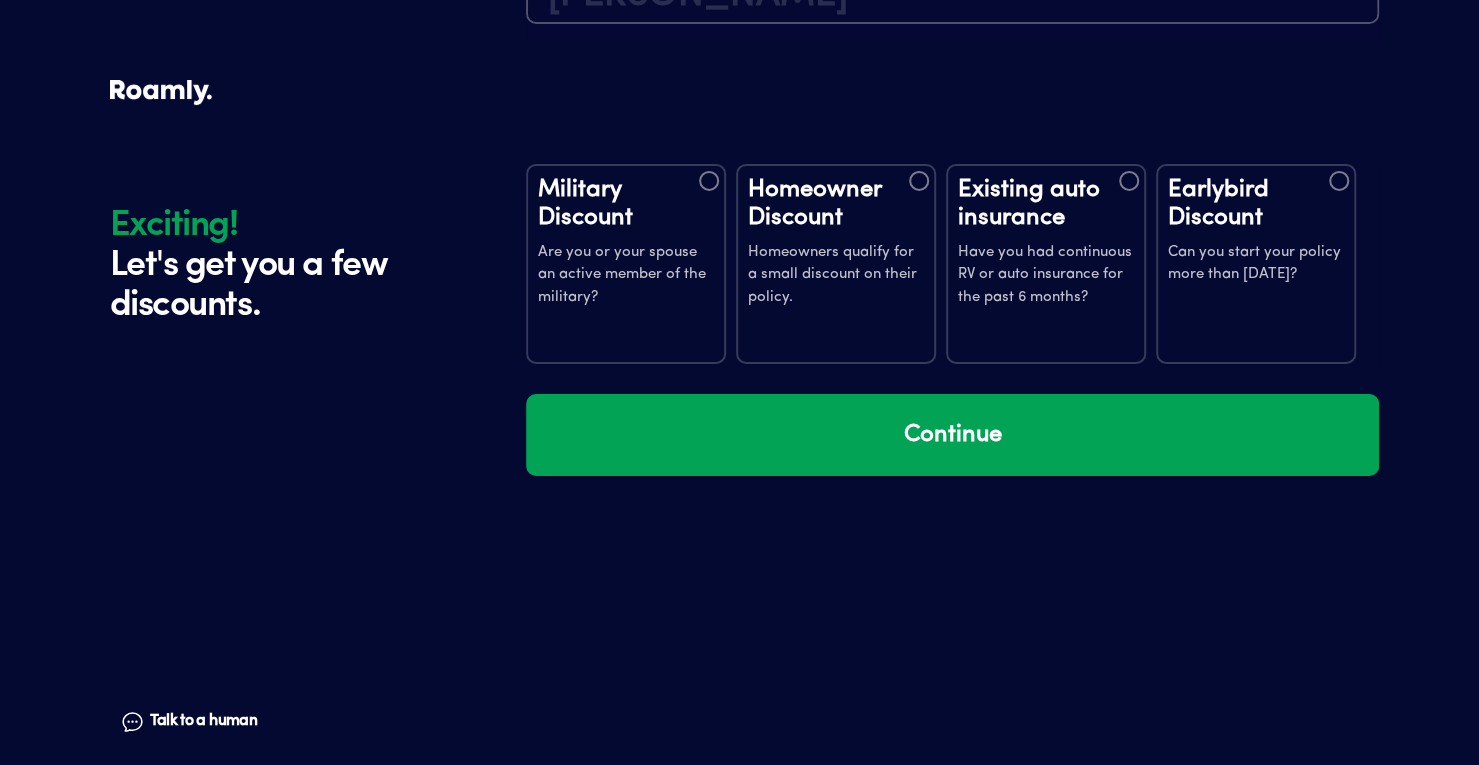 click at bounding box center [709, 181] 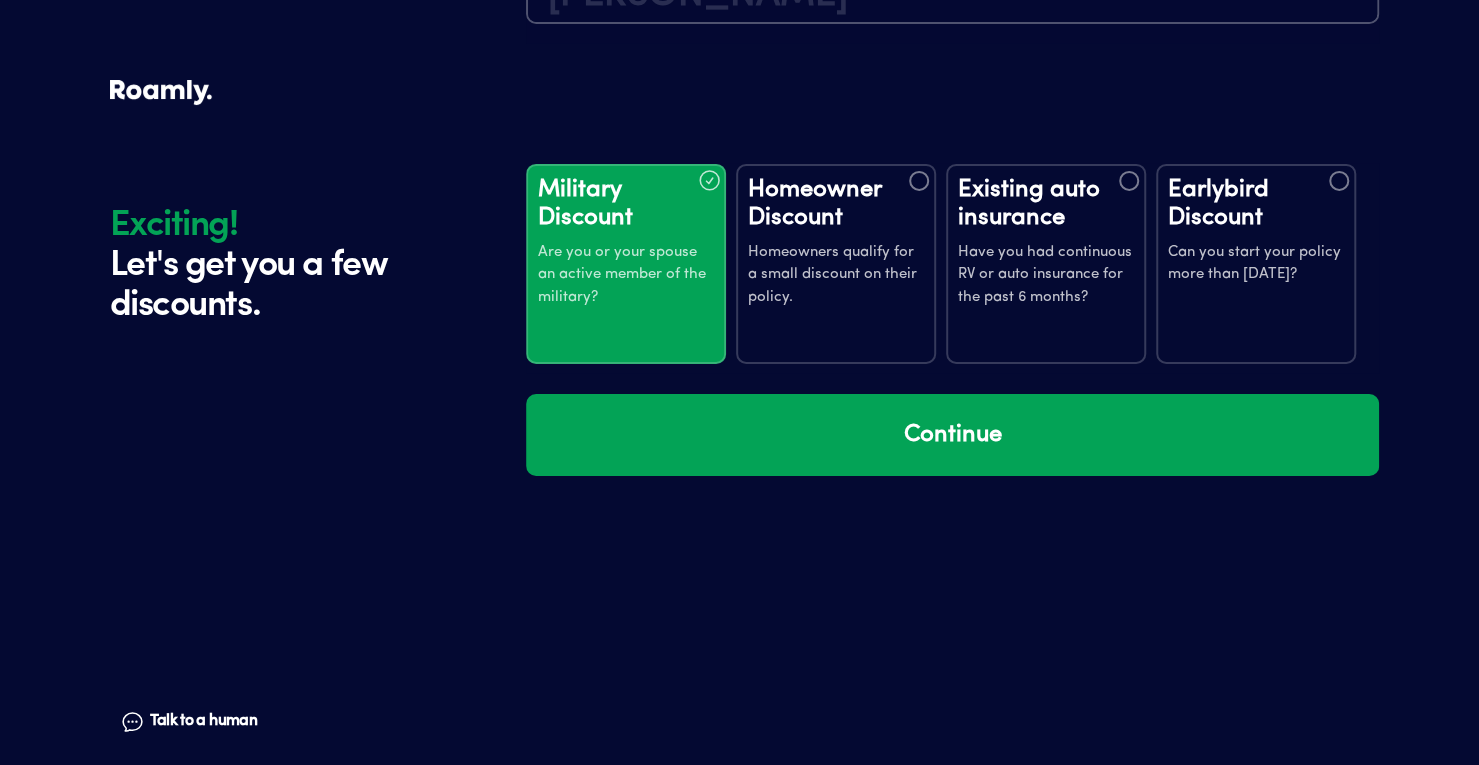 click on "Homeowner Discount" at bounding box center (836, 204) 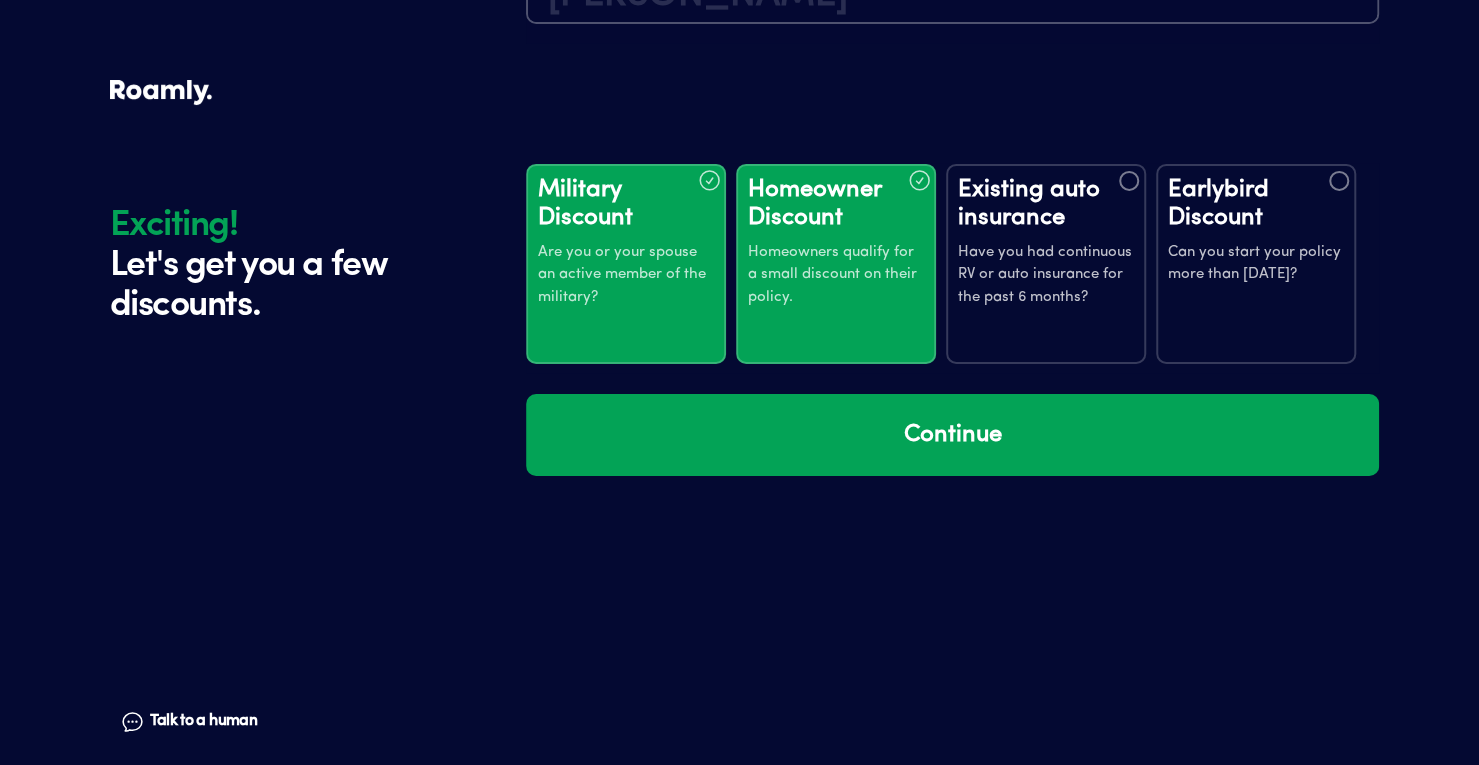 click on "Existing auto insurance Have you had continuous RV or auto insurance for the past 6 months?" at bounding box center [1046, 264] 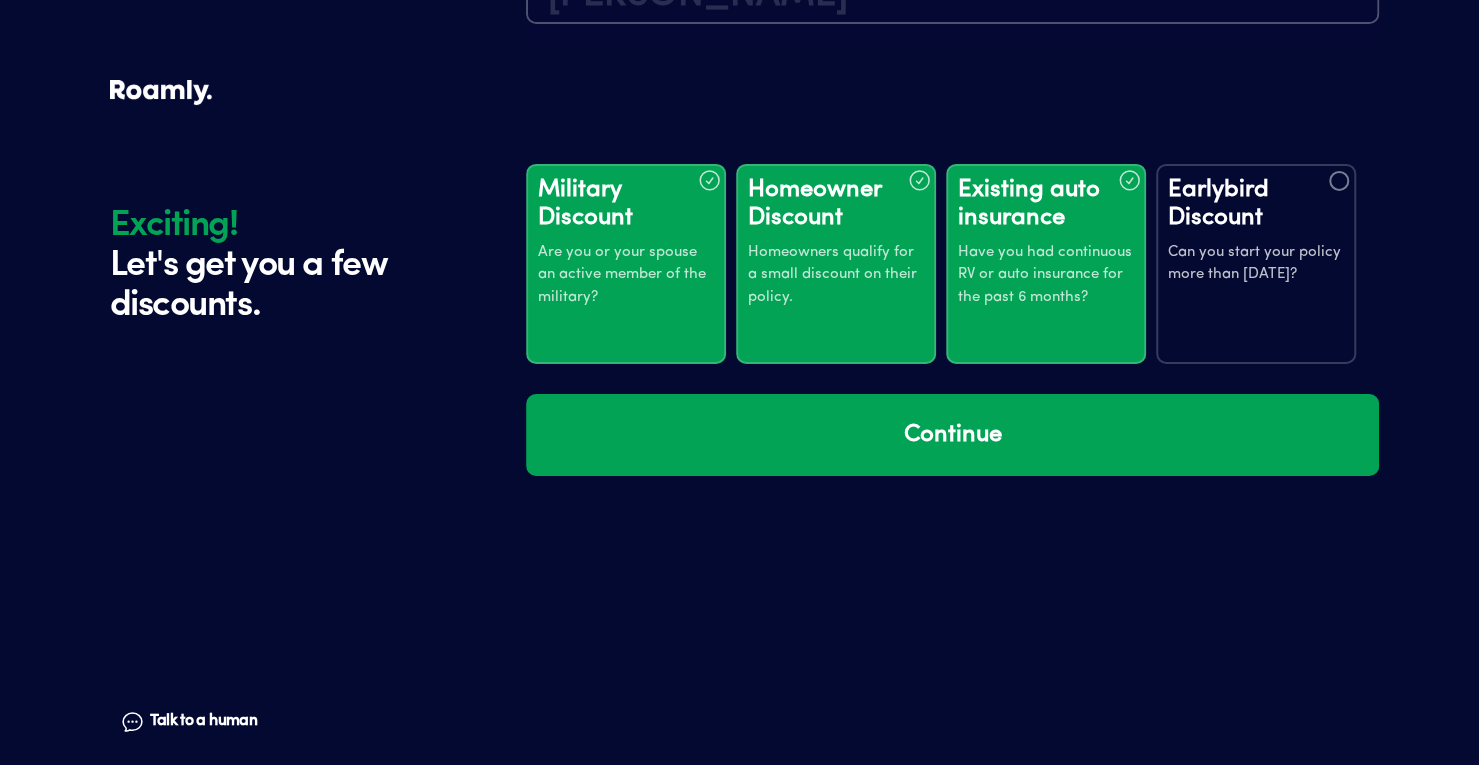 click at bounding box center [1339, 181] 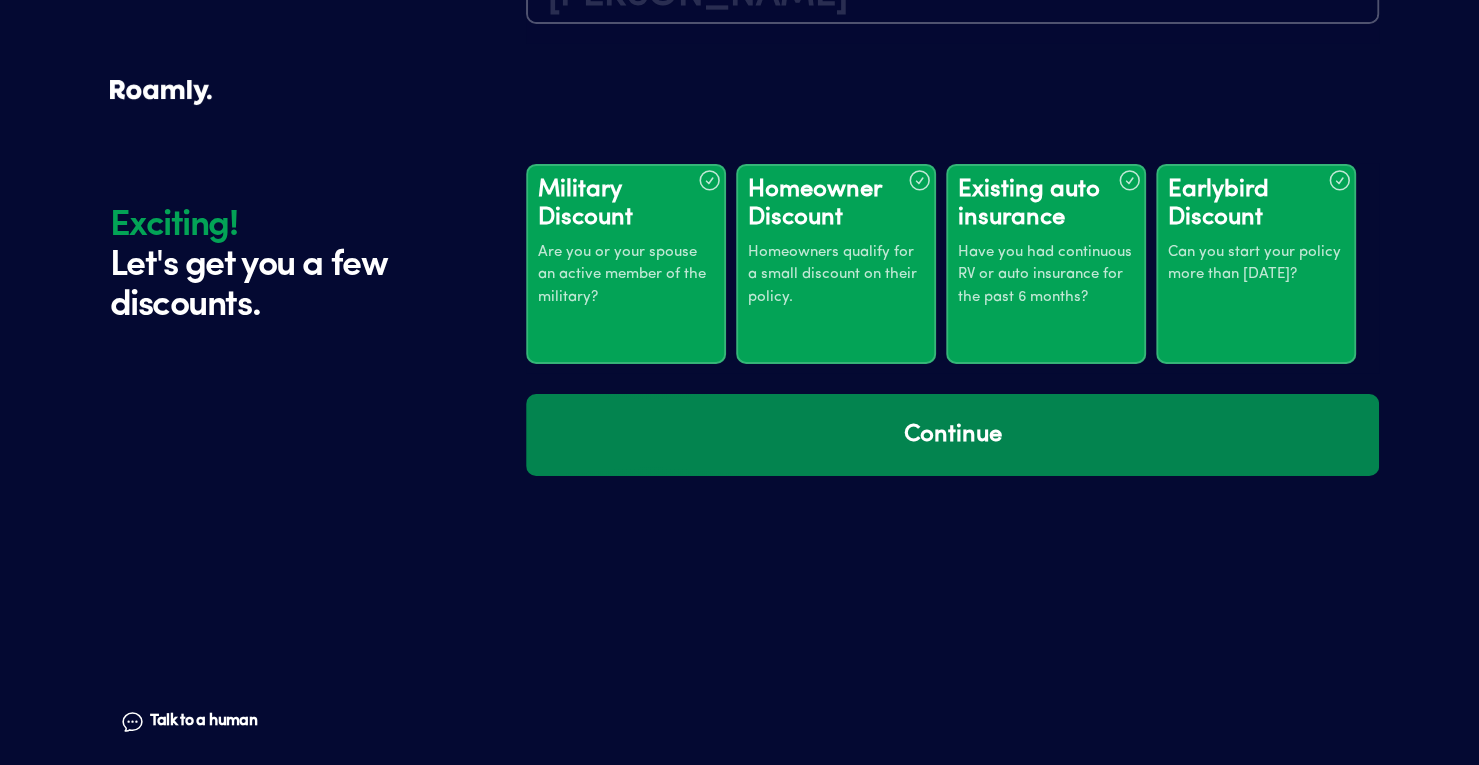 click on "Continue" at bounding box center (952, 435) 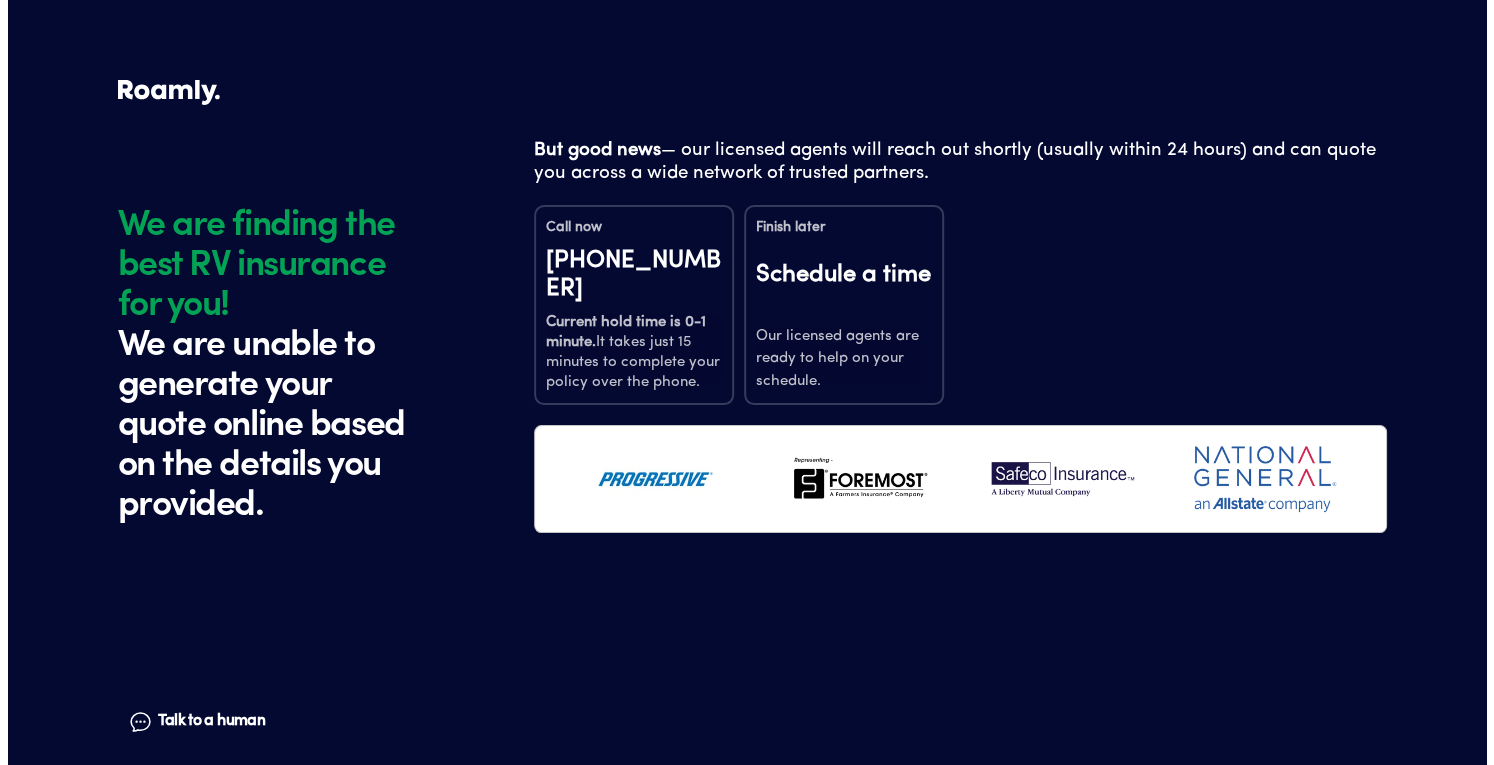 scroll, scrollTop: 0, scrollLeft: 0, axis: both 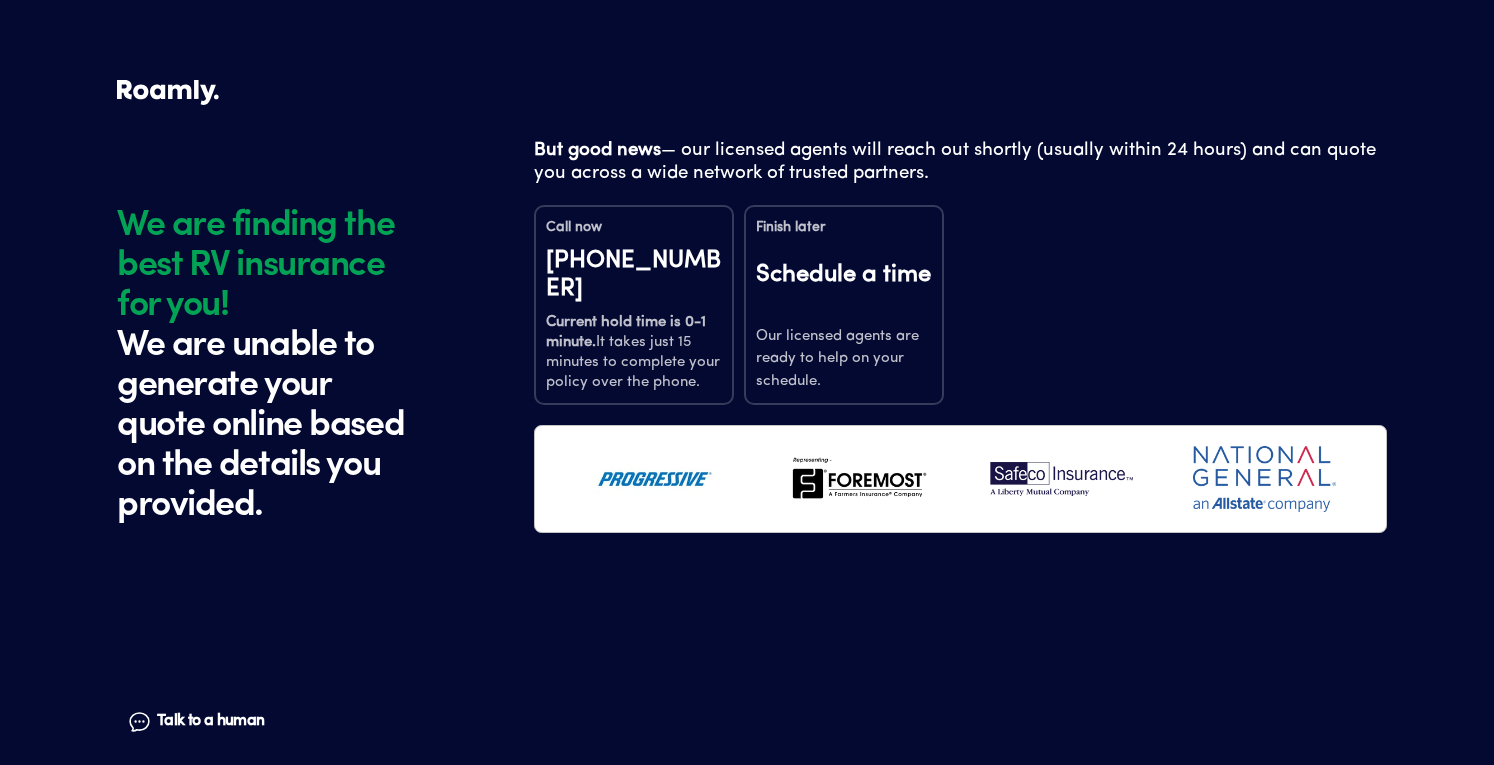 click on "Current hold time is 0-1 minute." at bounding box center [626, 332] 